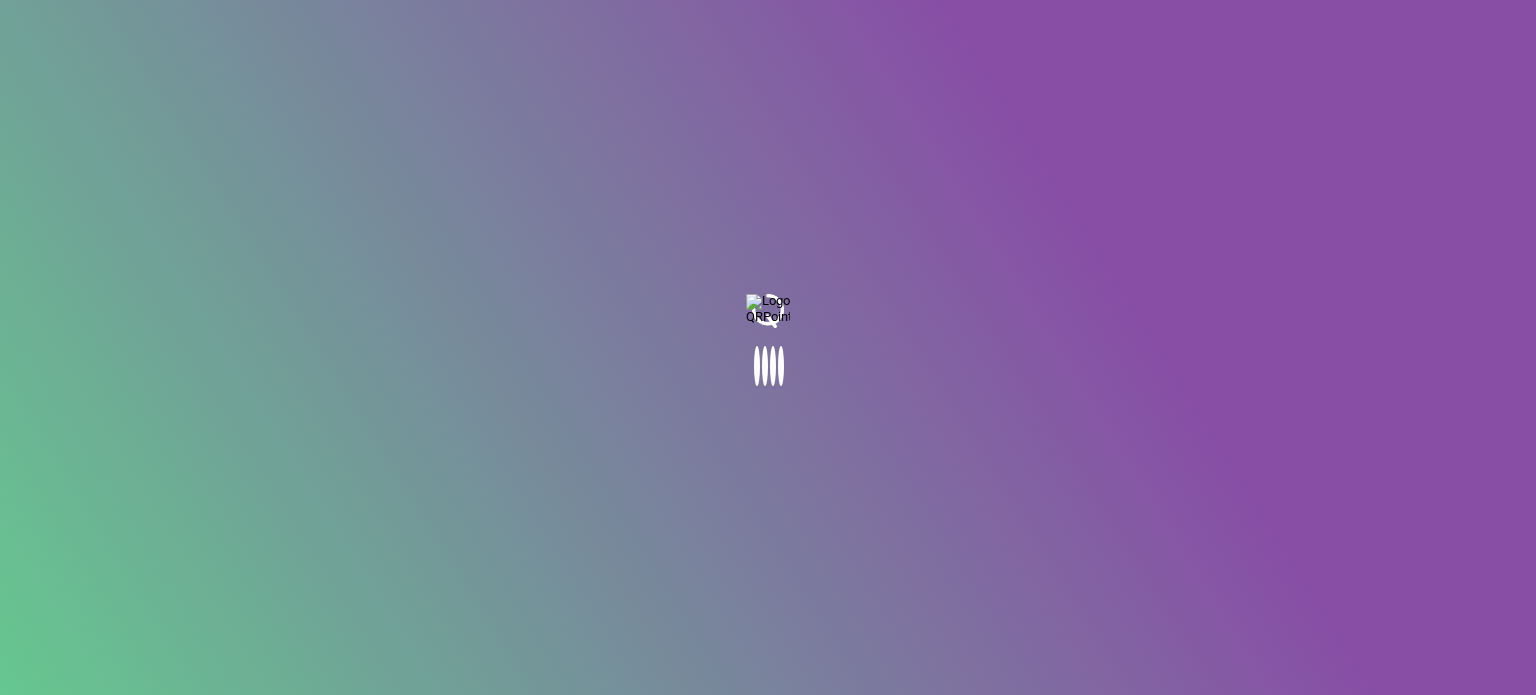 scroll, scrollTop: 0, scrollLeft: 0, axis: both 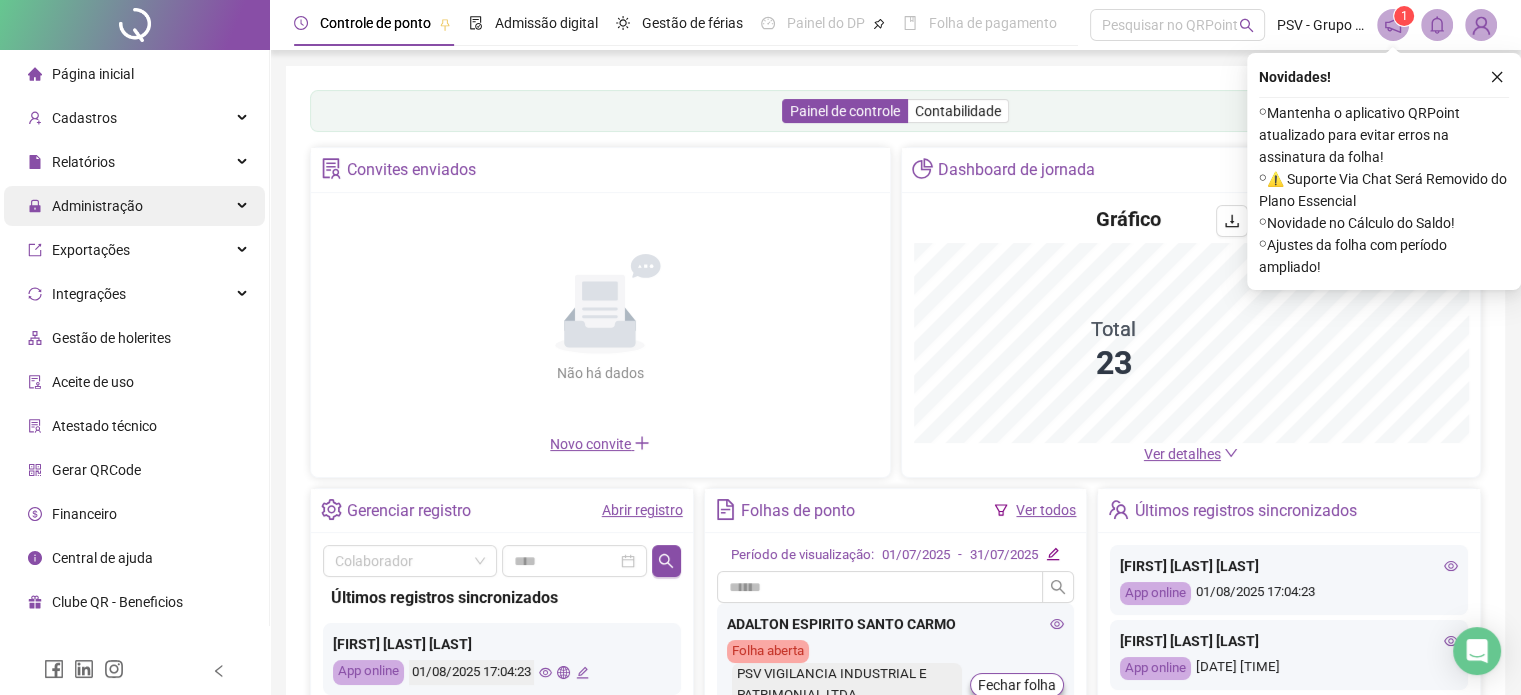 click on "Administração" at bounding box center (97, 206) 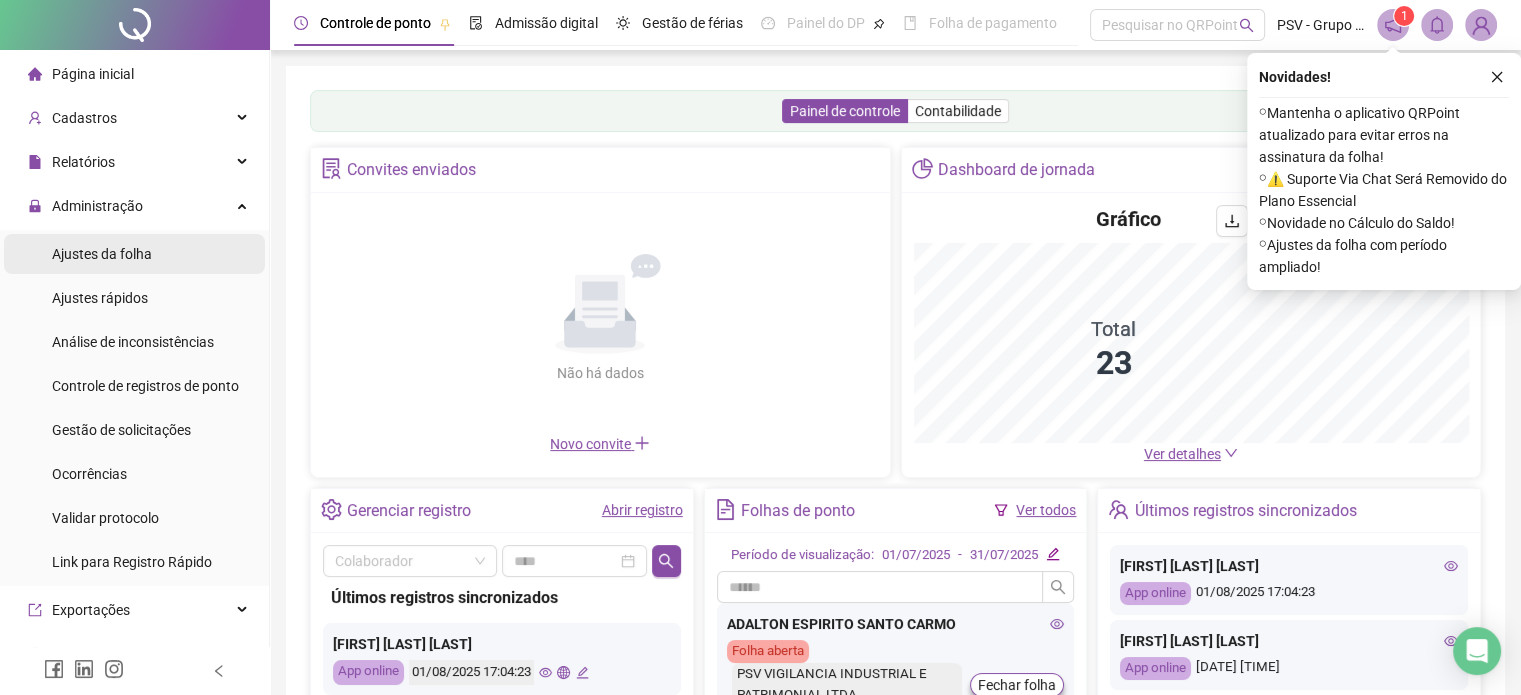 click on "Ajustes da folha" at bounding box center (102, 254) 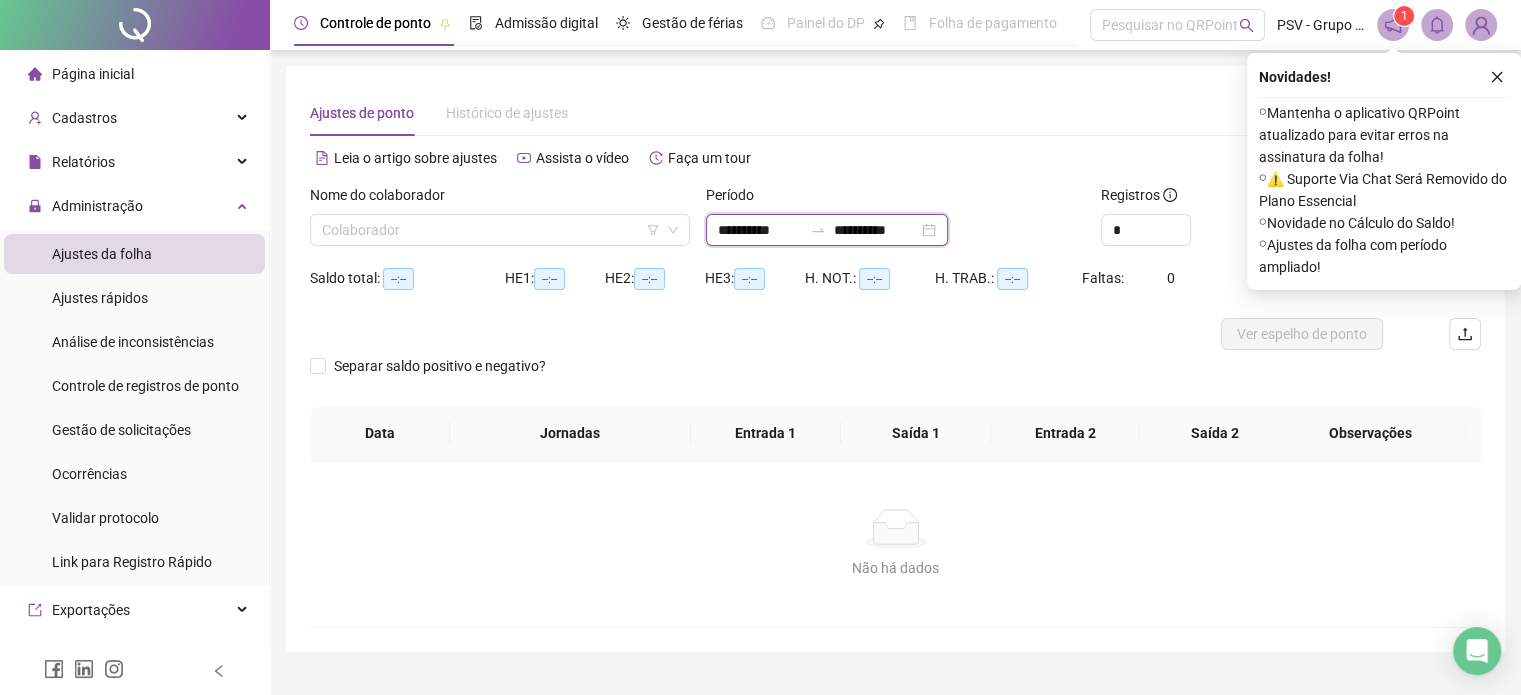 click on "**********" at bounding box center (876, 230) 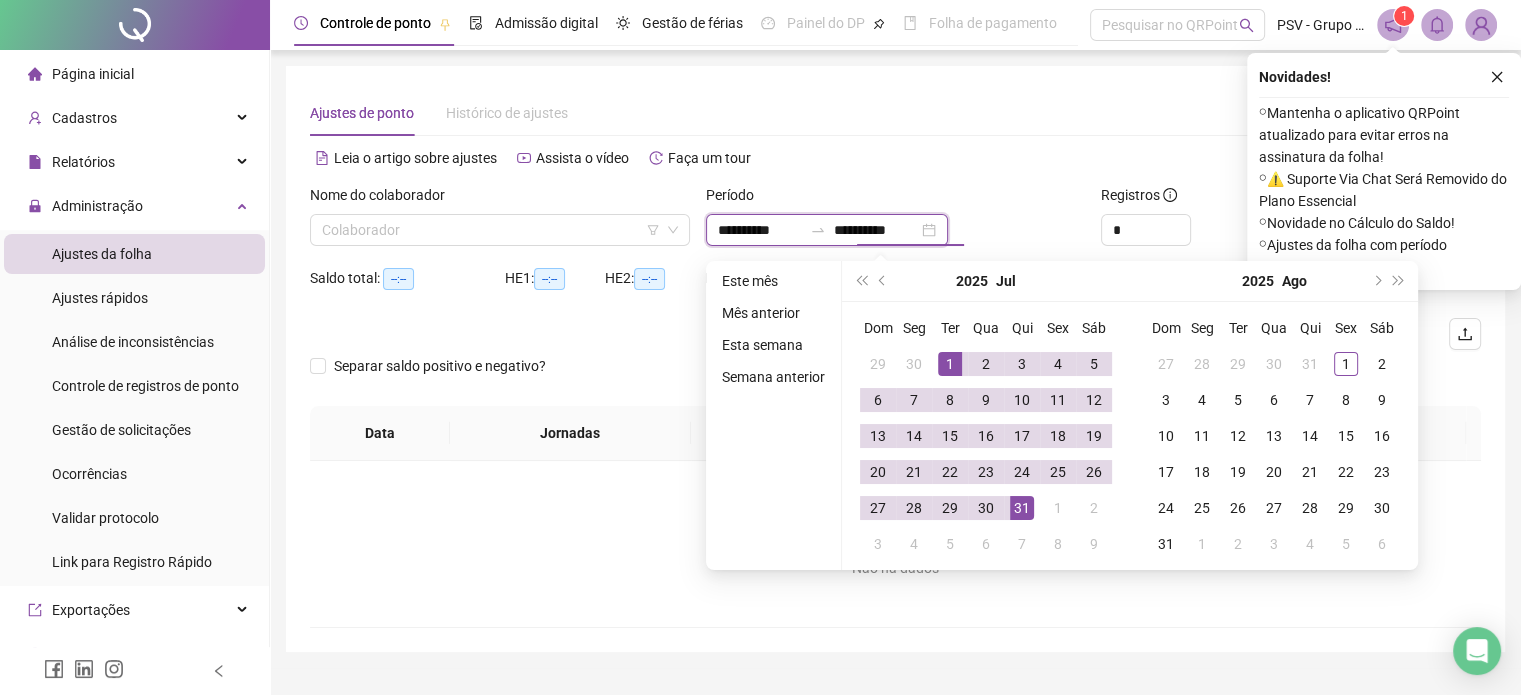 click on "**********" at bounding box center [760, 230] 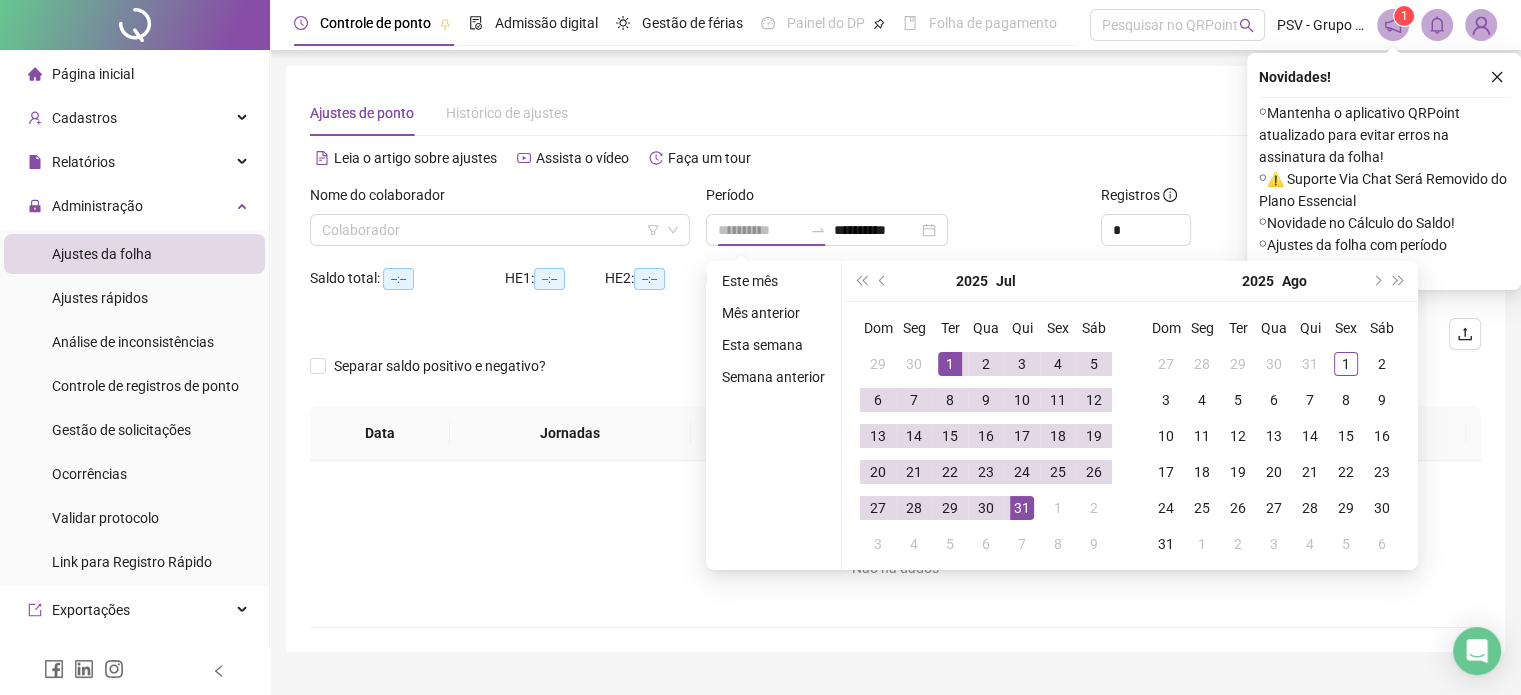 click on "1" at bounding box center (950, 364) 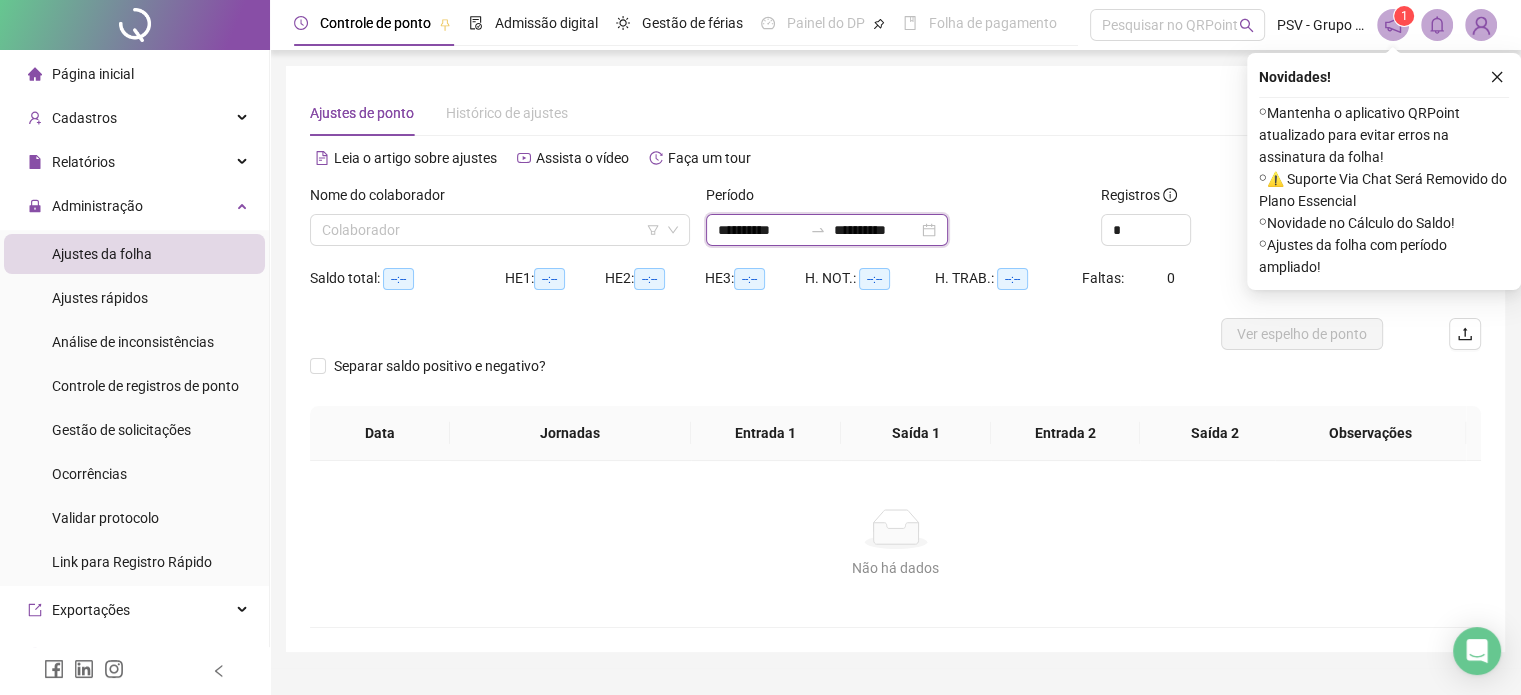 click on "**********" at bounding box center [876, 230] 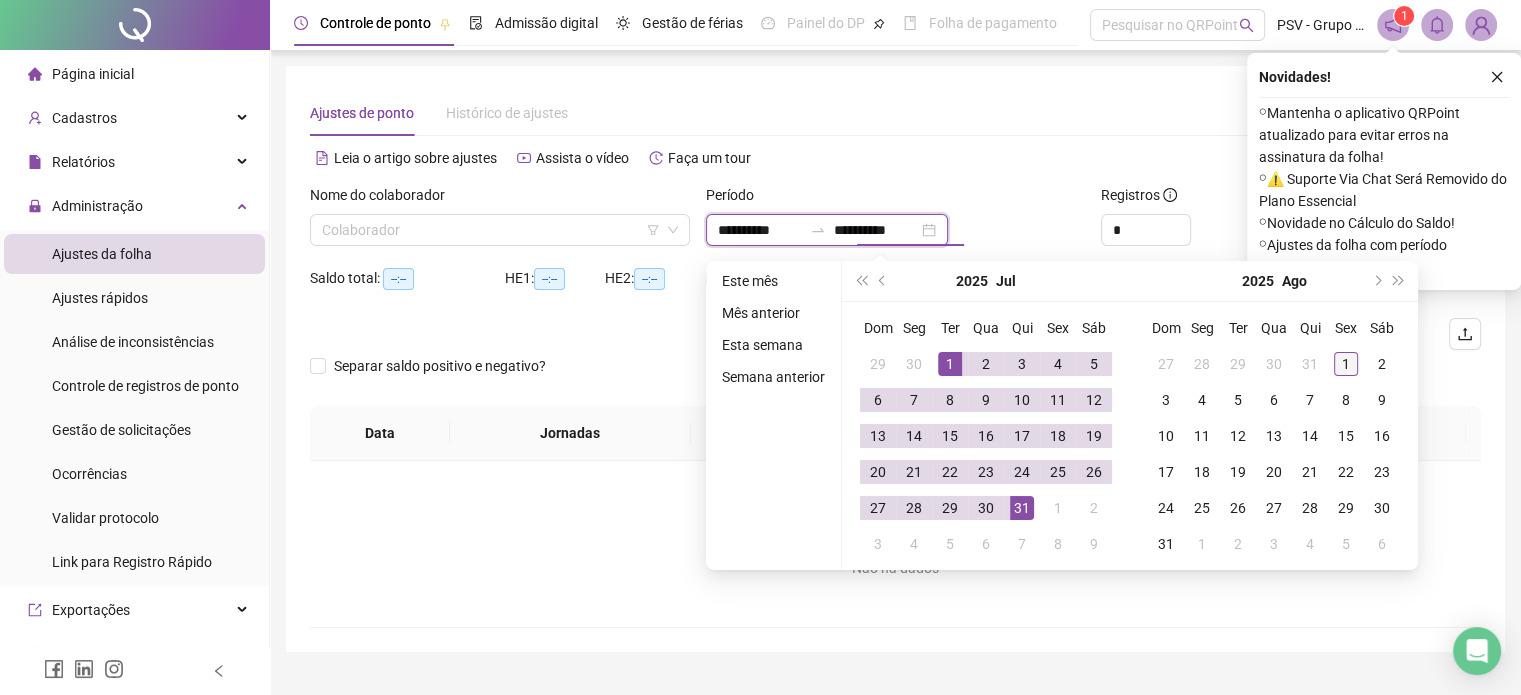 type on "**********" 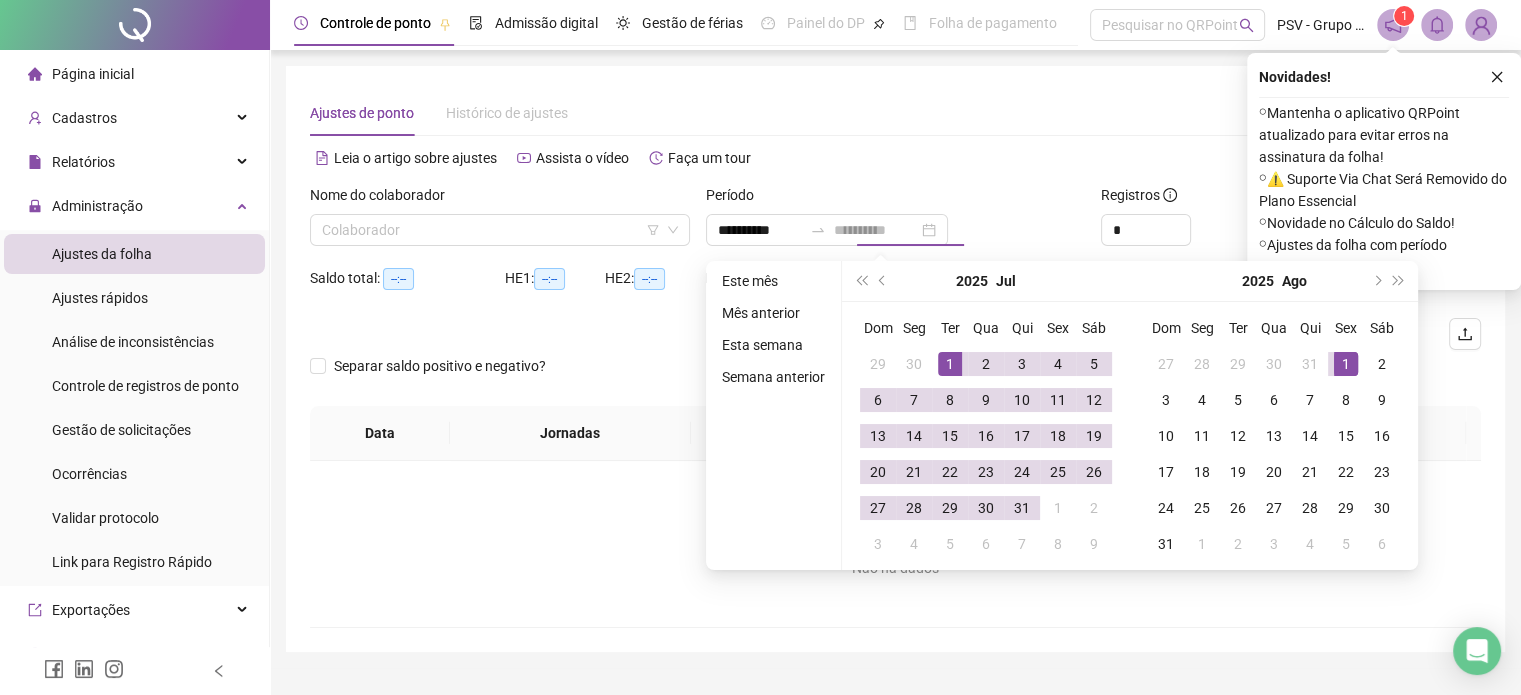 click on "1" at bounding box center (1346, 364) 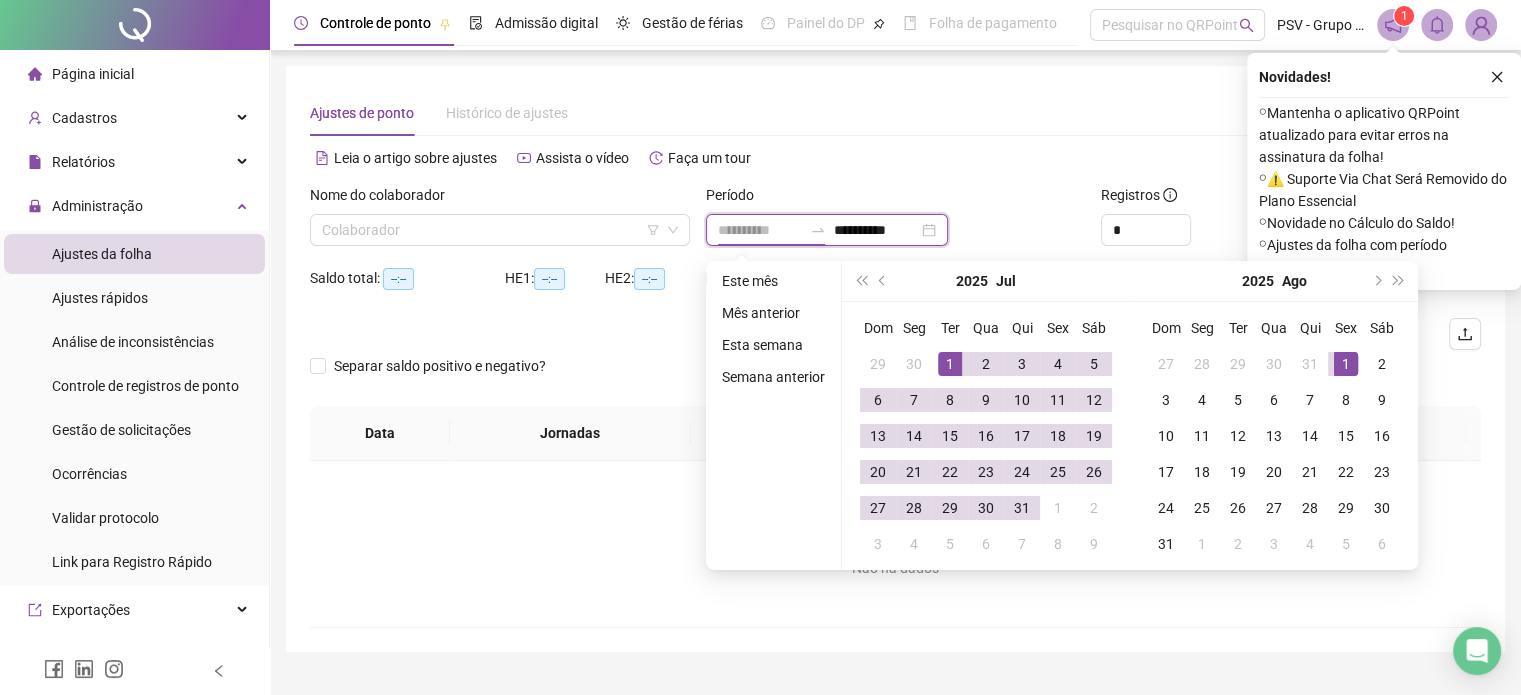 type on "**********" 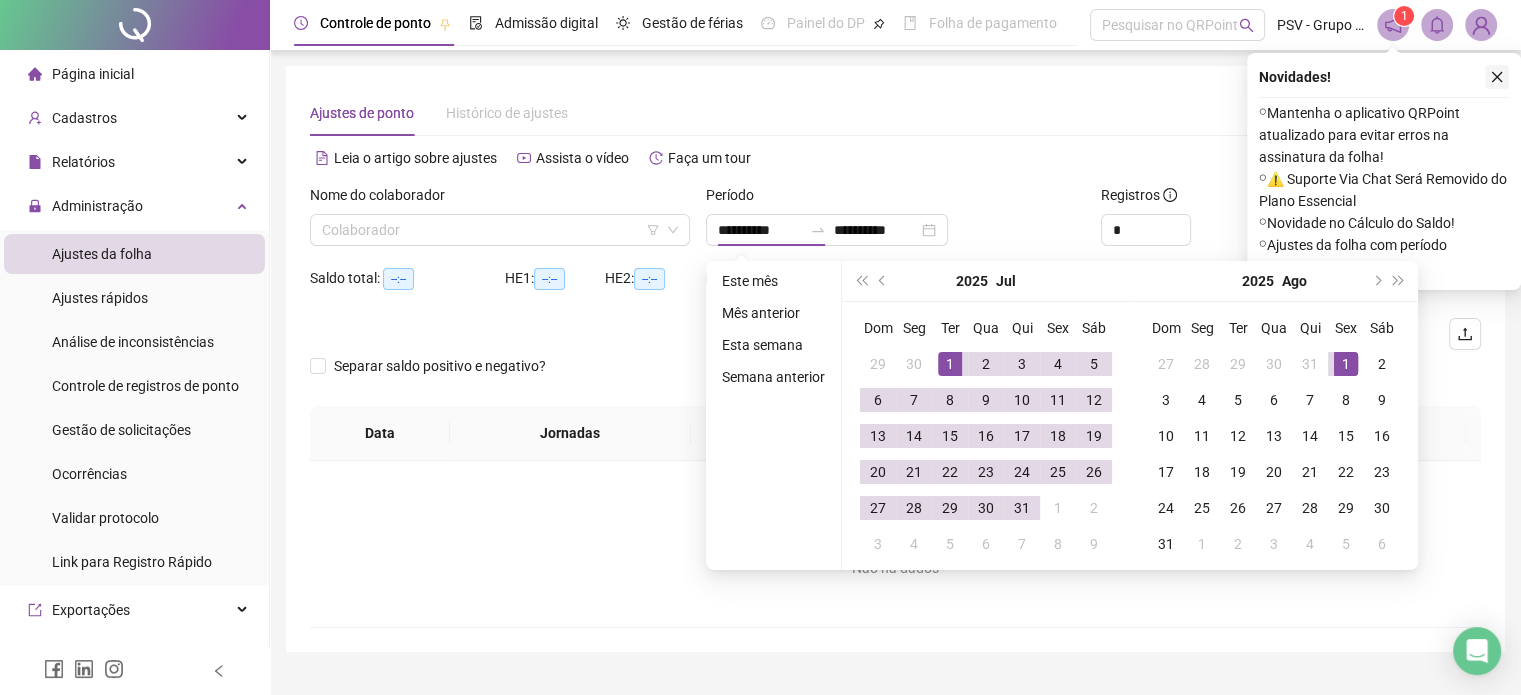 click 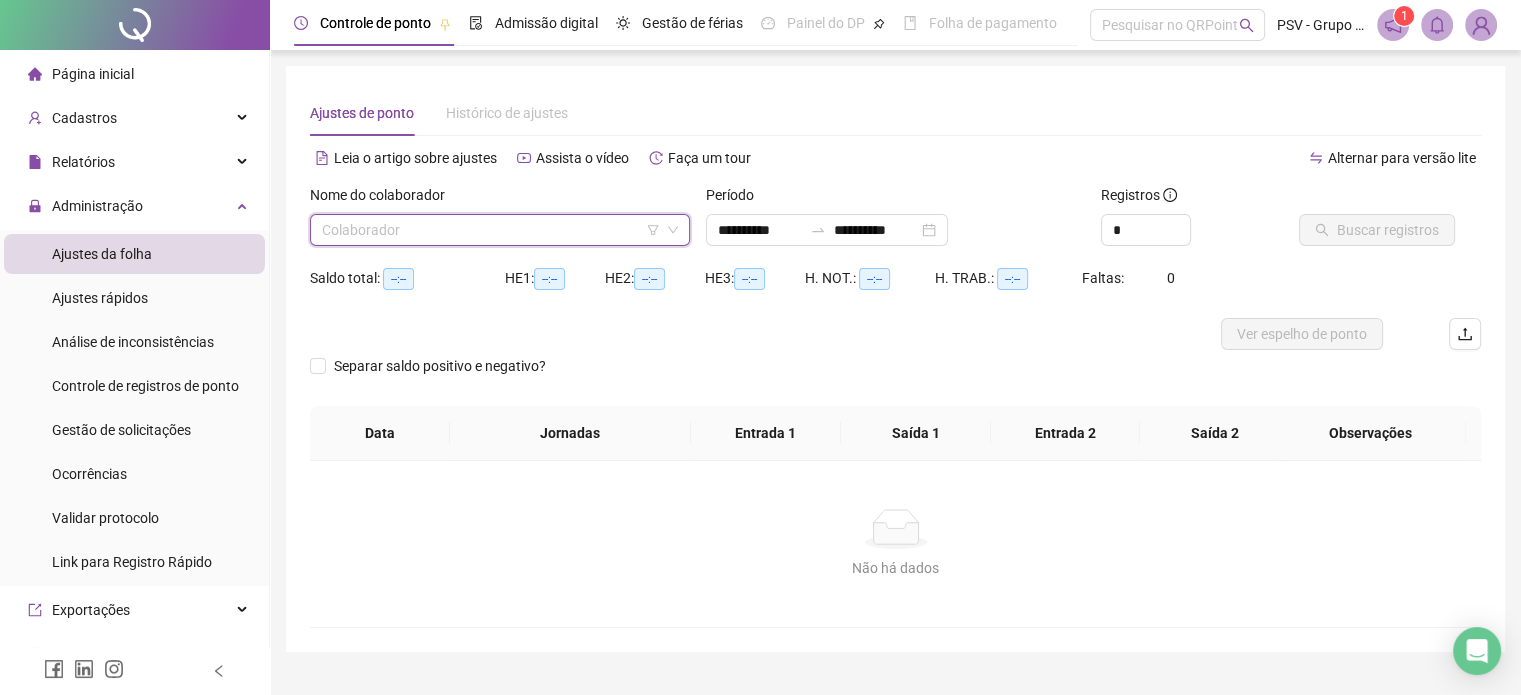 click at bounding box center [491, 230] 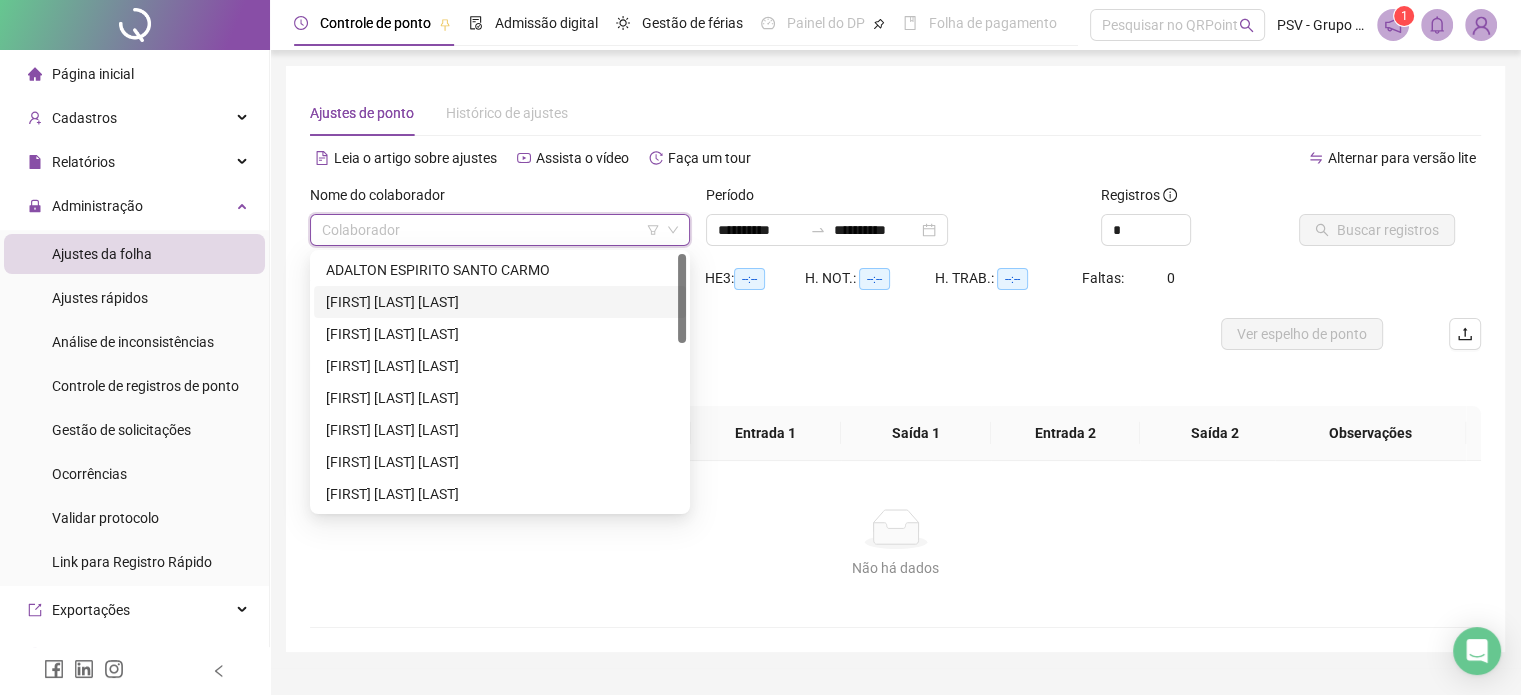 click on "[FIRST] [LAST] [LAST]" at bounding box center (500, 302) 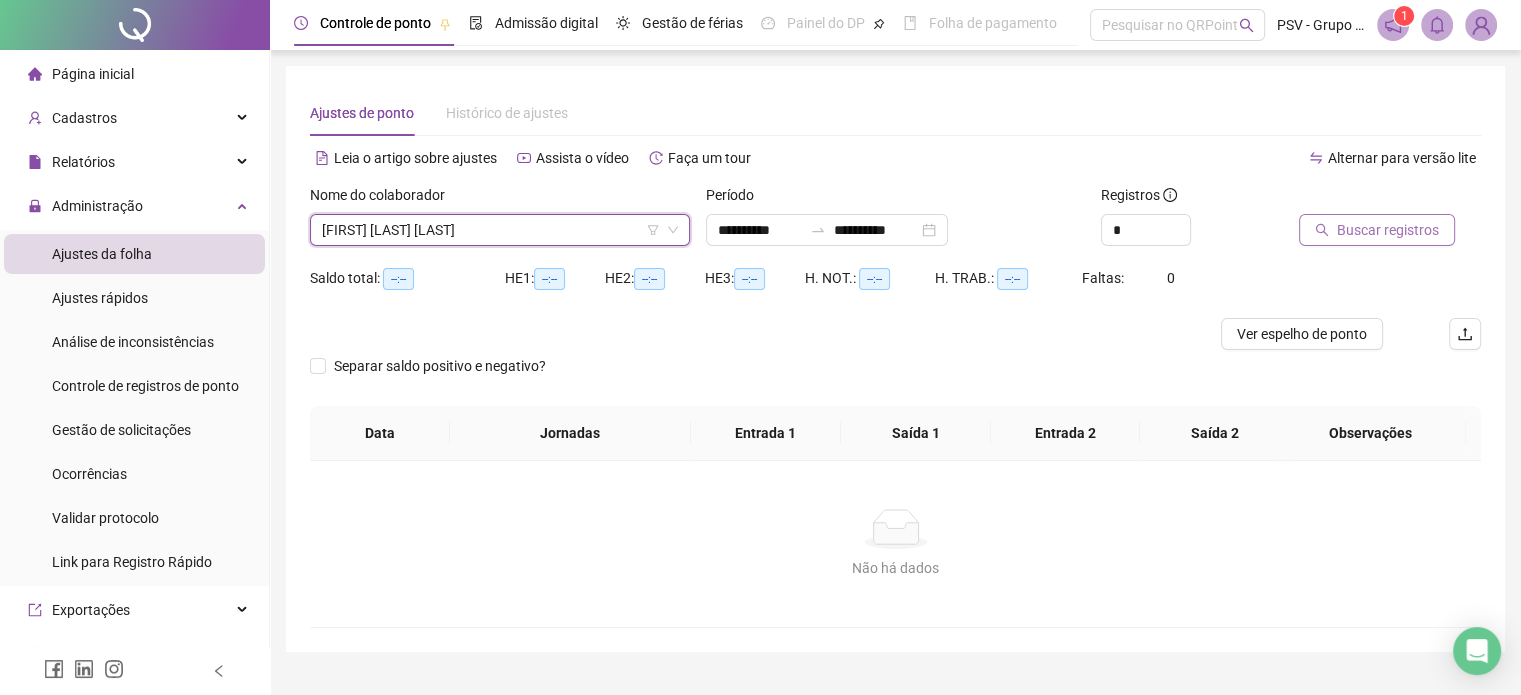 click on "Buscar registros" at bounding box center (1377, 230) 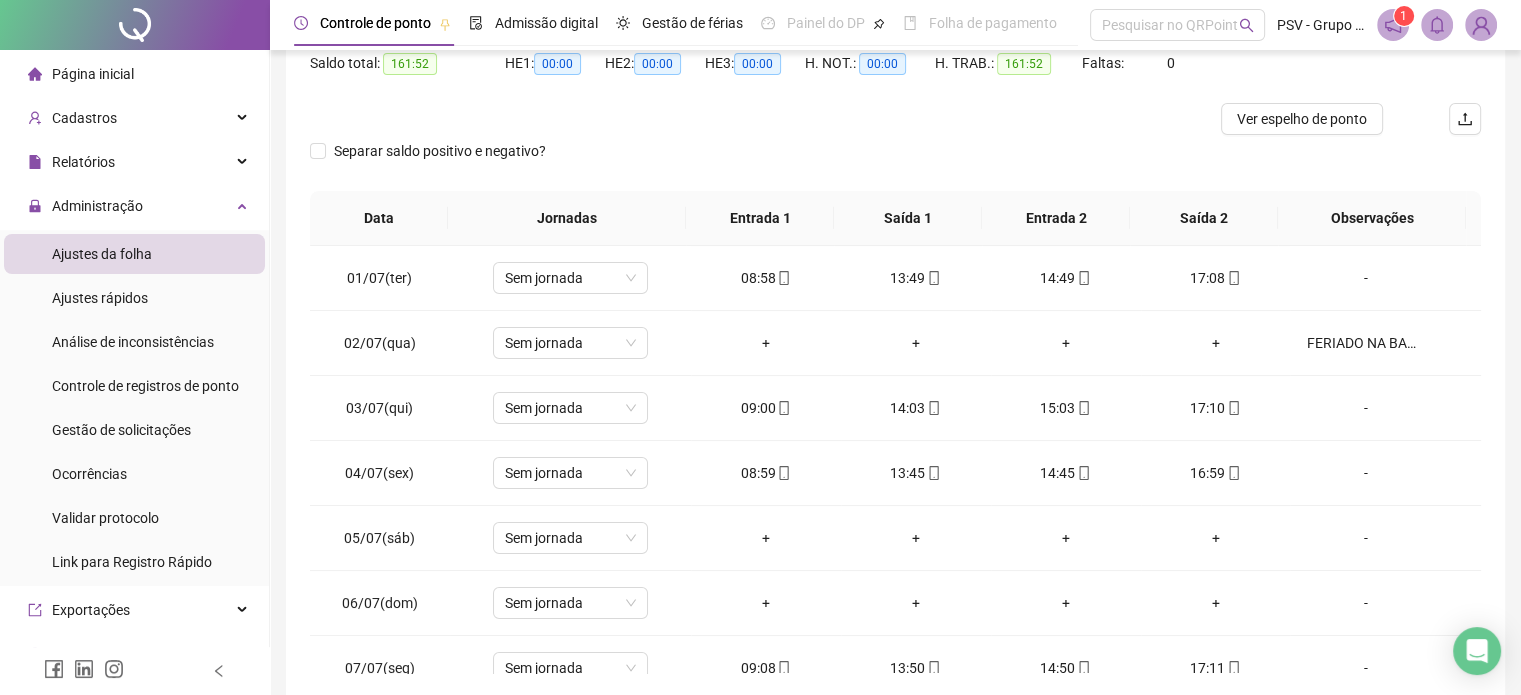 scroll, scrollTop: 302, scrollLeft: 0, axis: vertical 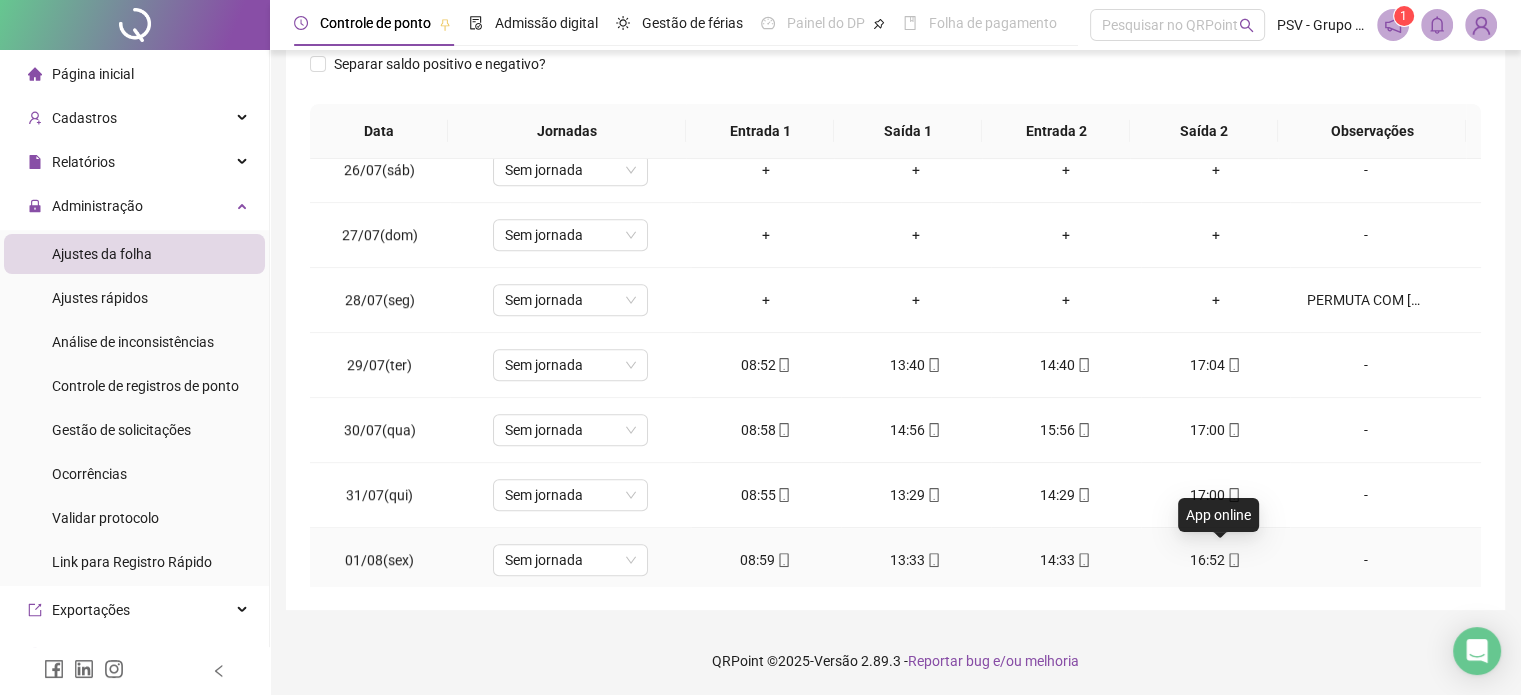 click 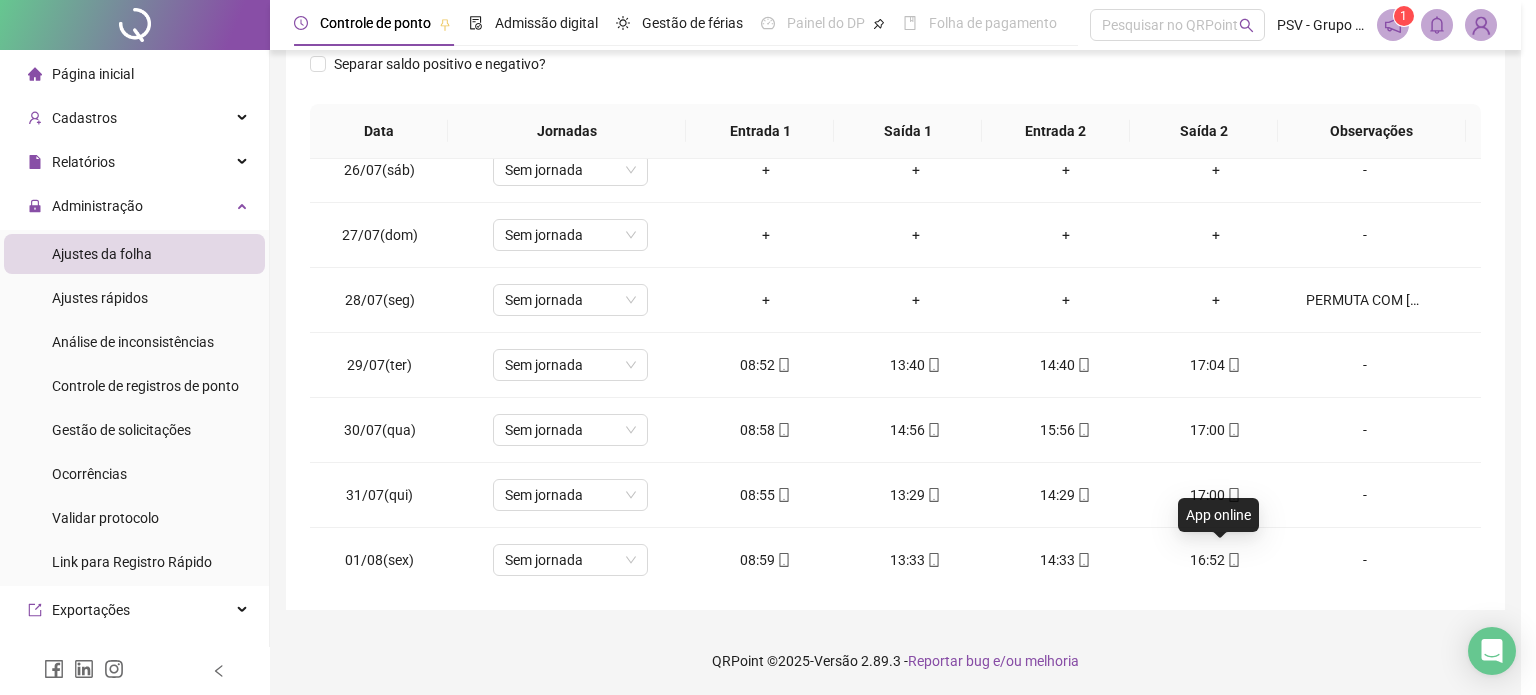 type on "**********" 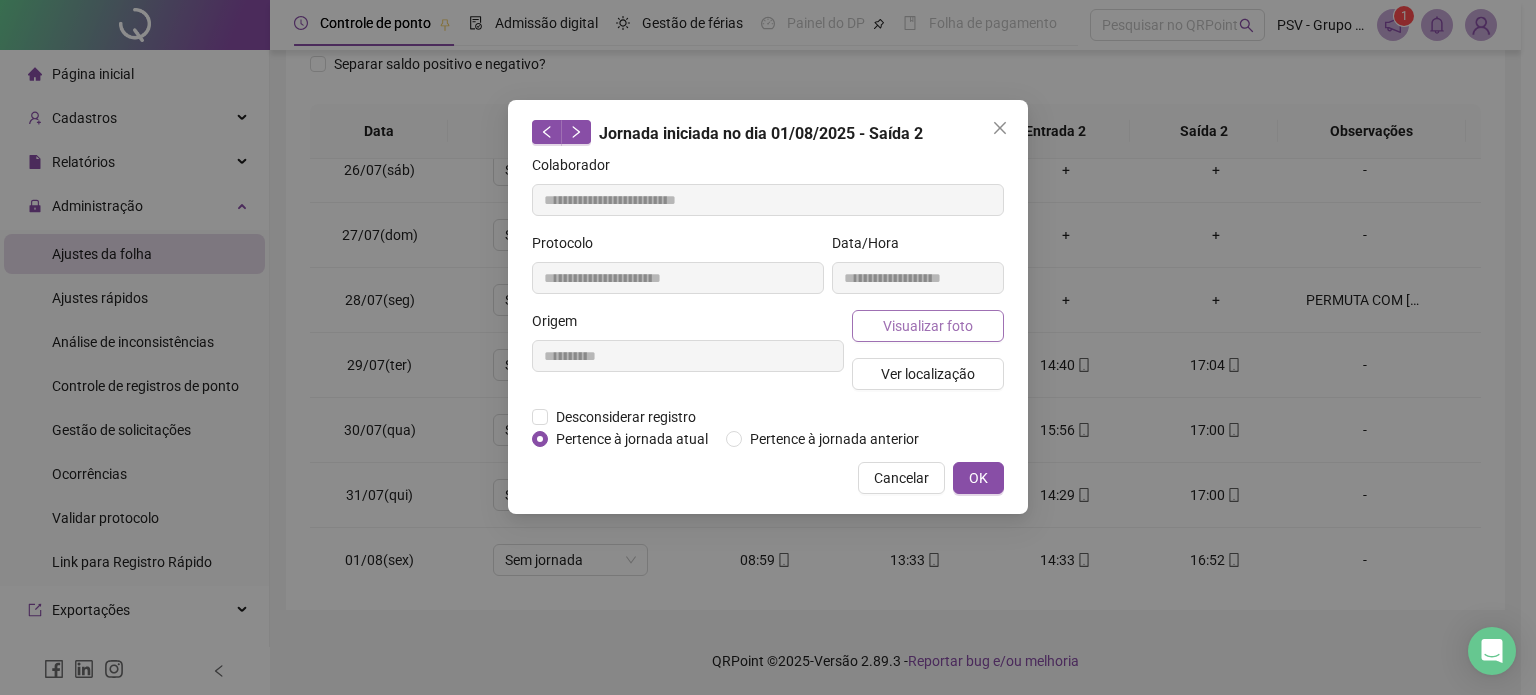 click on "Visualizar foto" at bounding box center [928, 326] 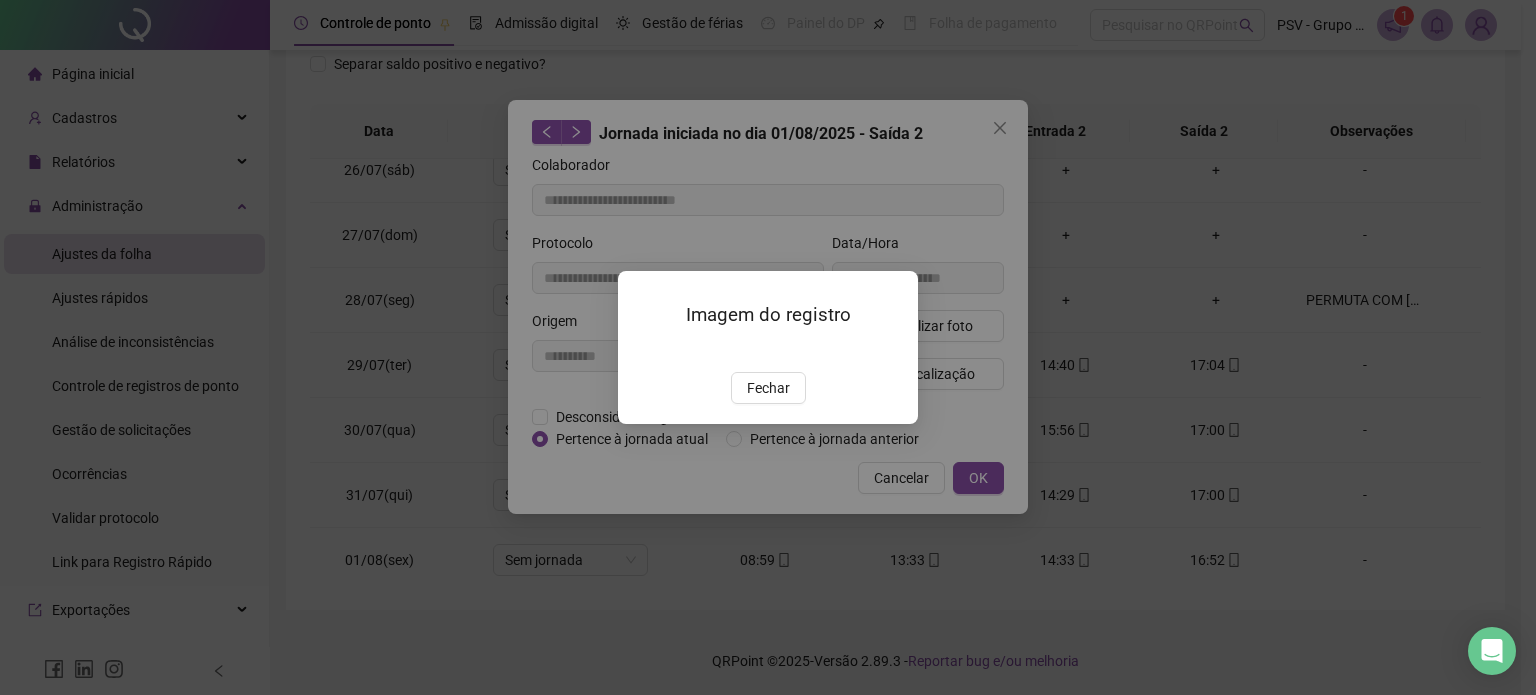 drag, startPoint x: 778, startPoint y: 510, endPoint x: 850, endPoint y: 423, distance: 112.929184 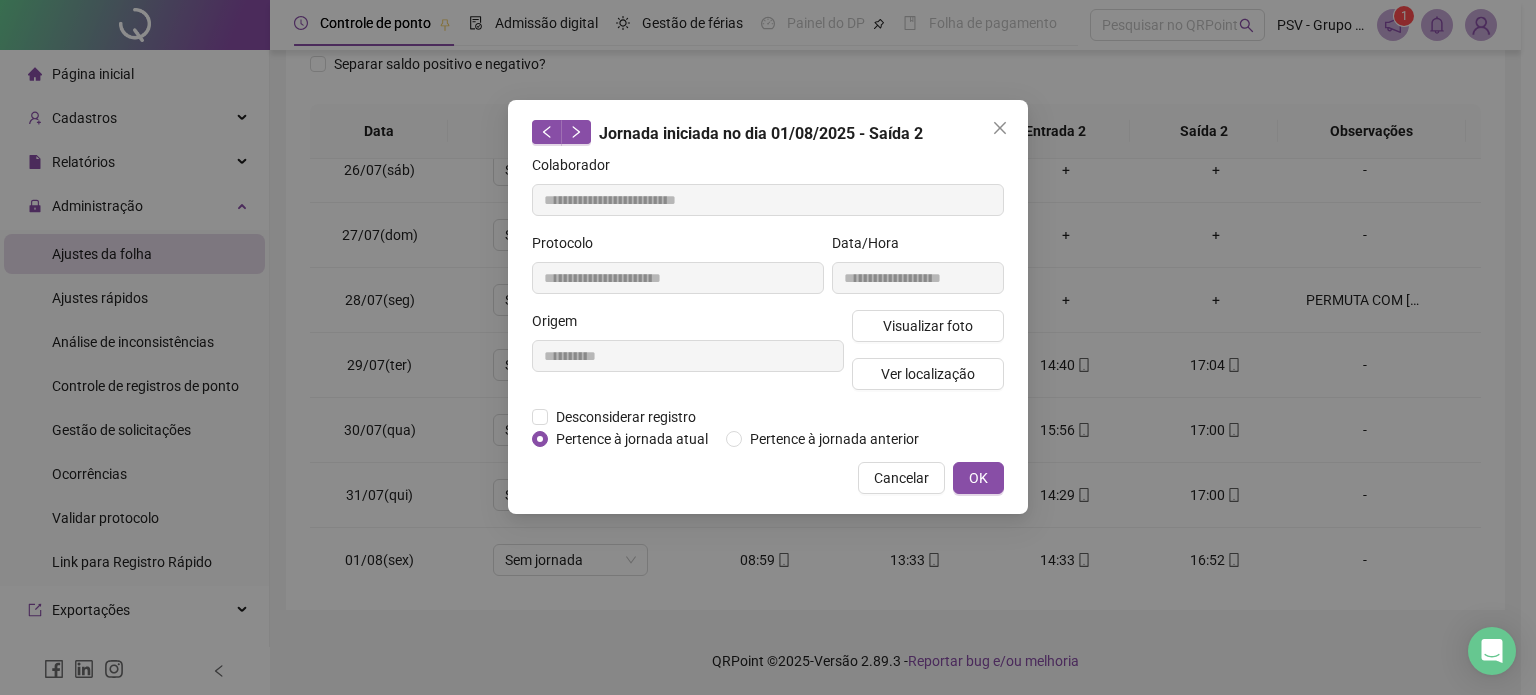 drag, startPoint x: 1001, startPoint y: 124, endPoint x: 993, endPoint y: 131, distance: 10.630146 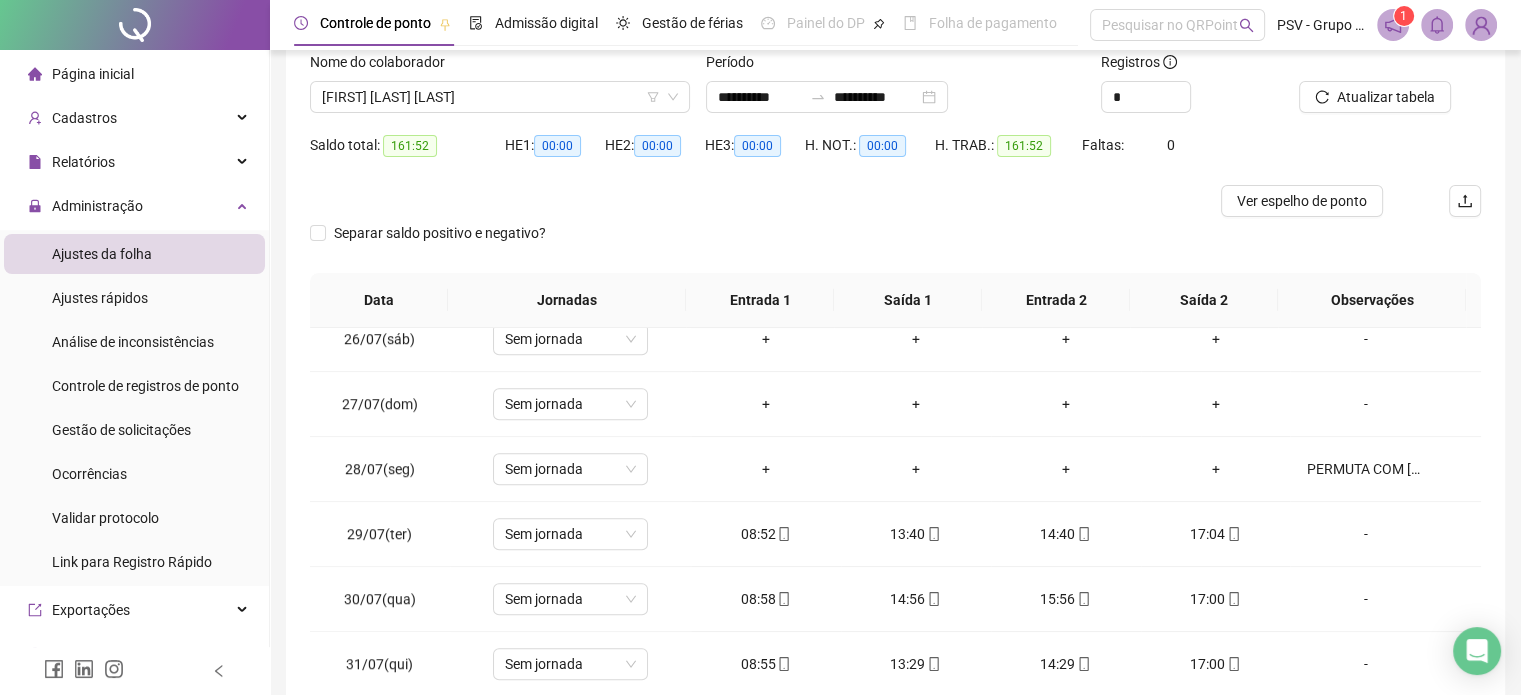 scroll, scrollTop: 0, scrollLeft: 0, axis: both 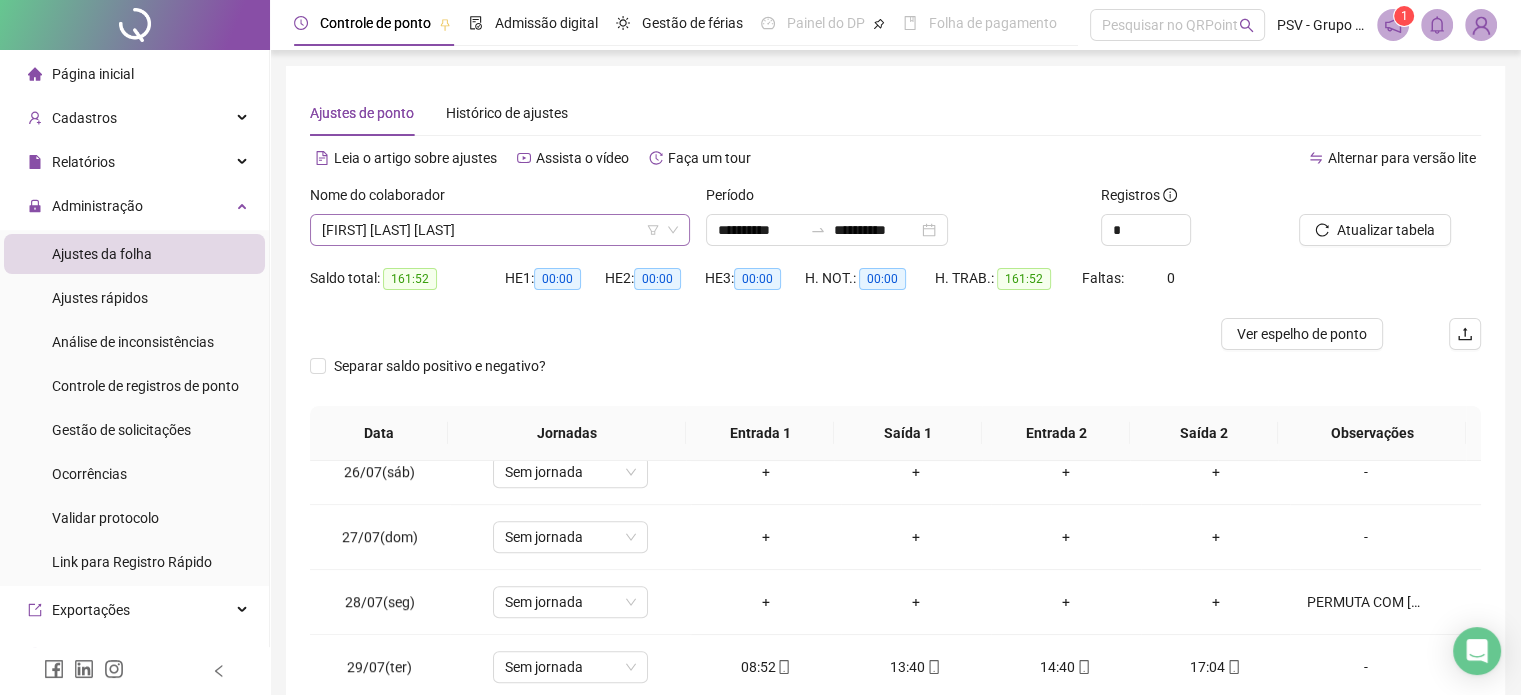 click on "[FIRST] [LAST] [LAST]" at bounding box center [500, 230] 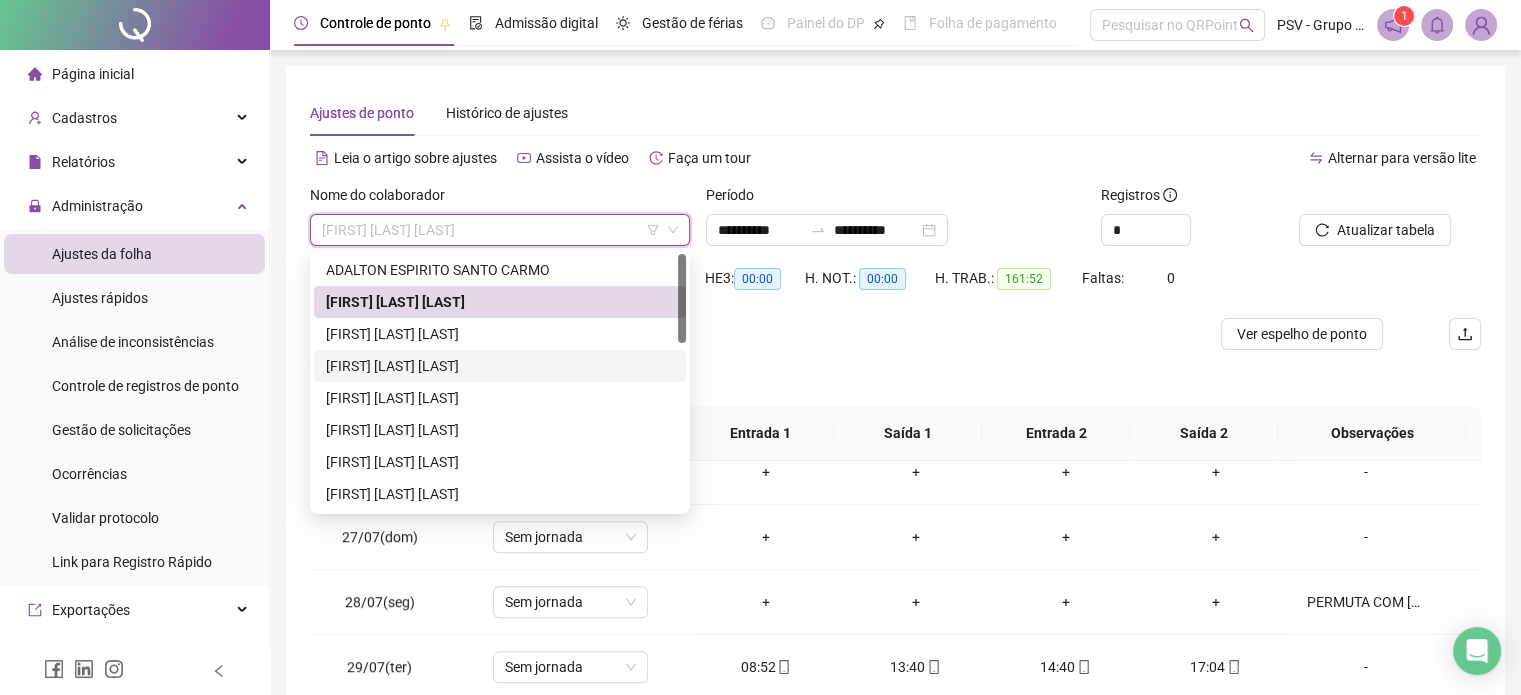click on "[FIRST] [LAST] [LAST]" at bounding box center [500, 366] 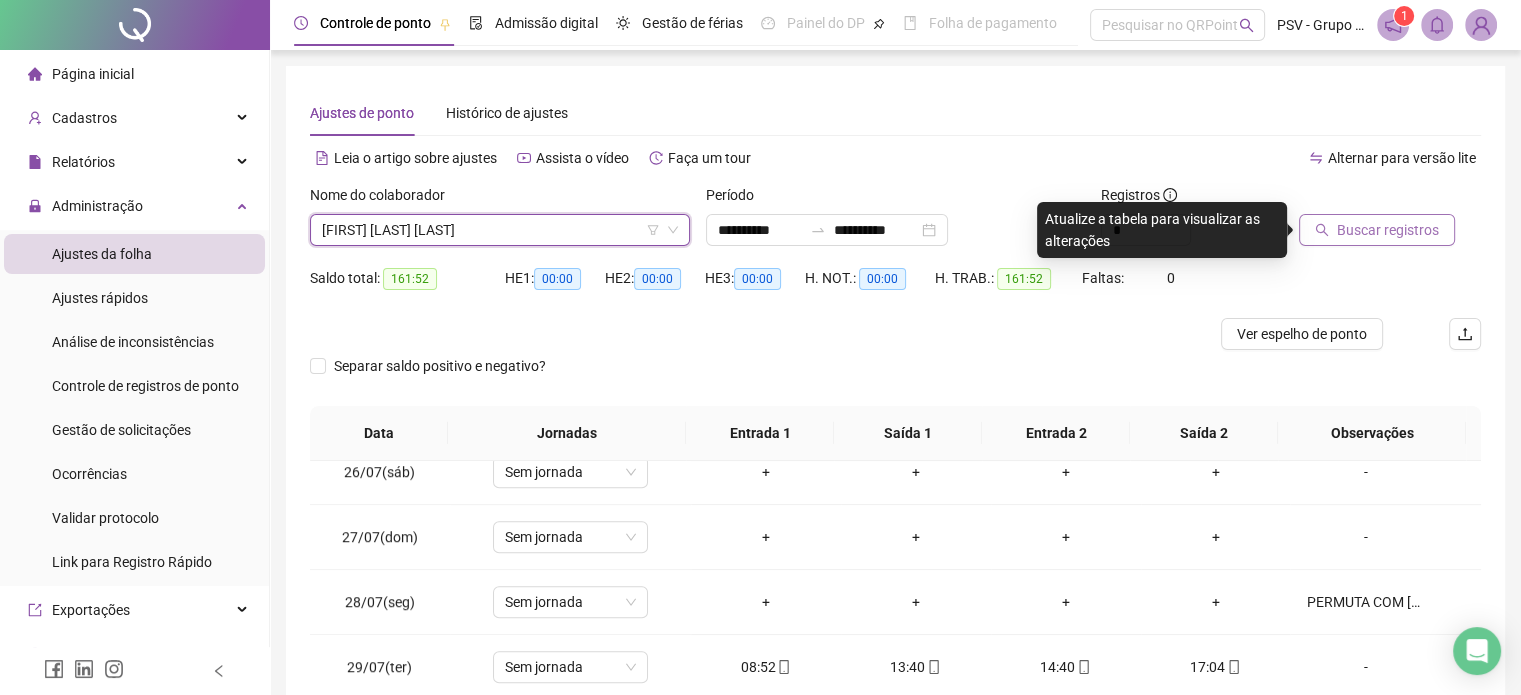 click on "Buscar registros" at bounding box center (1388, 230) 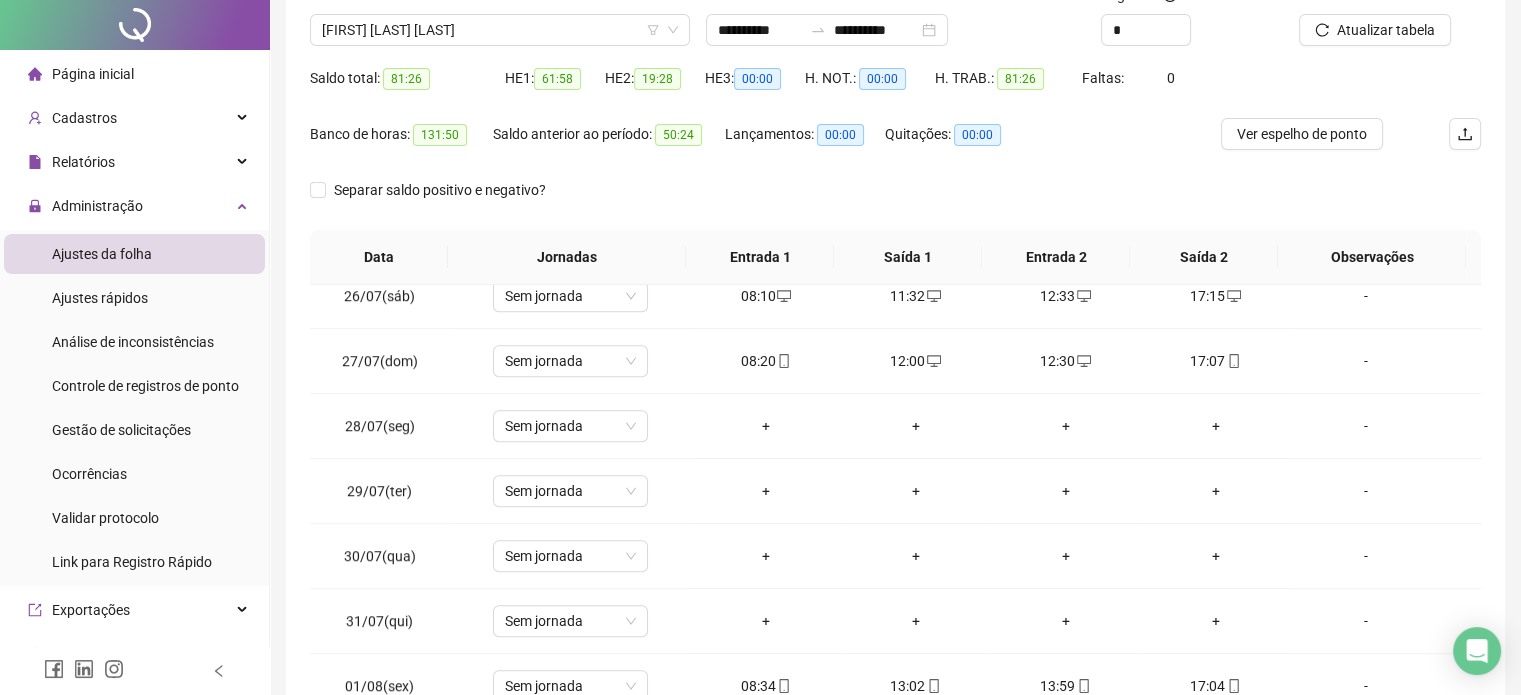 scroll, scrollTop: 326, scrollLeft: 0, axis: vertical 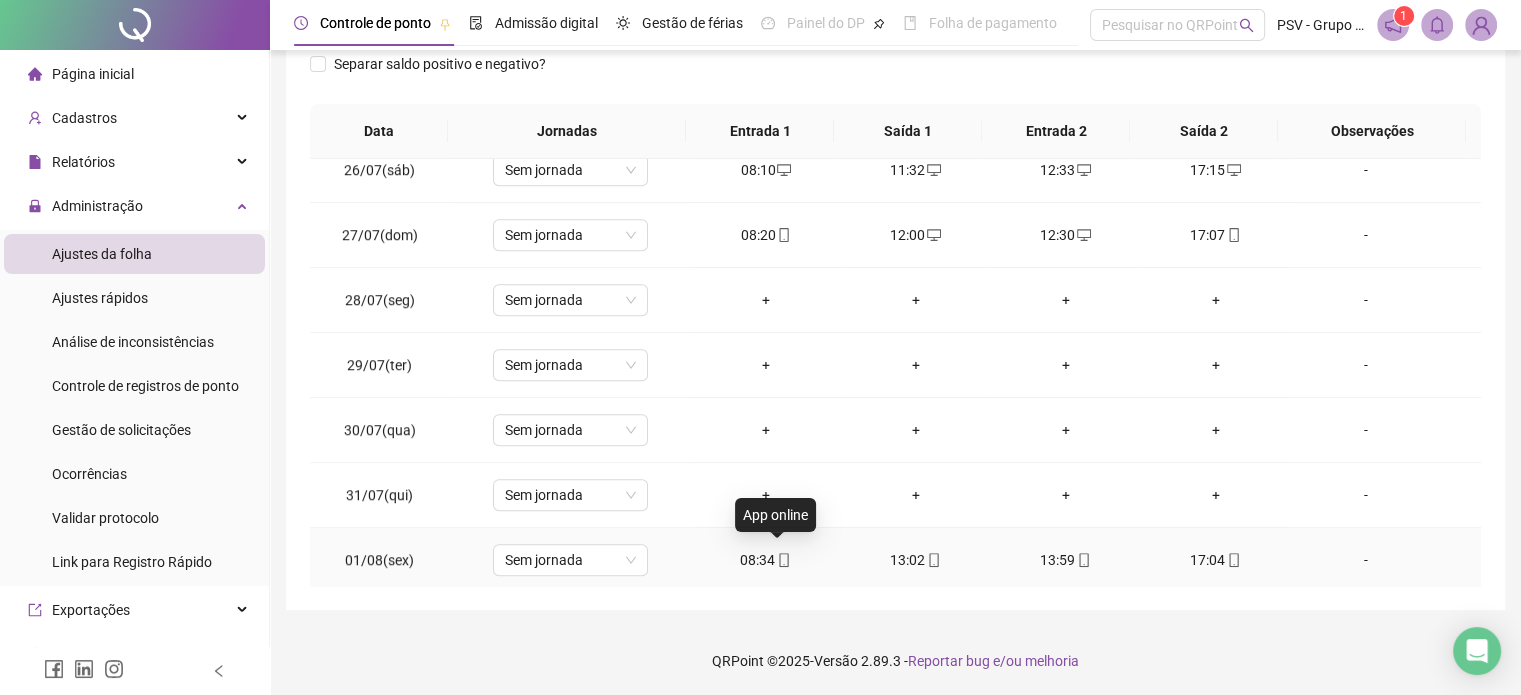 click 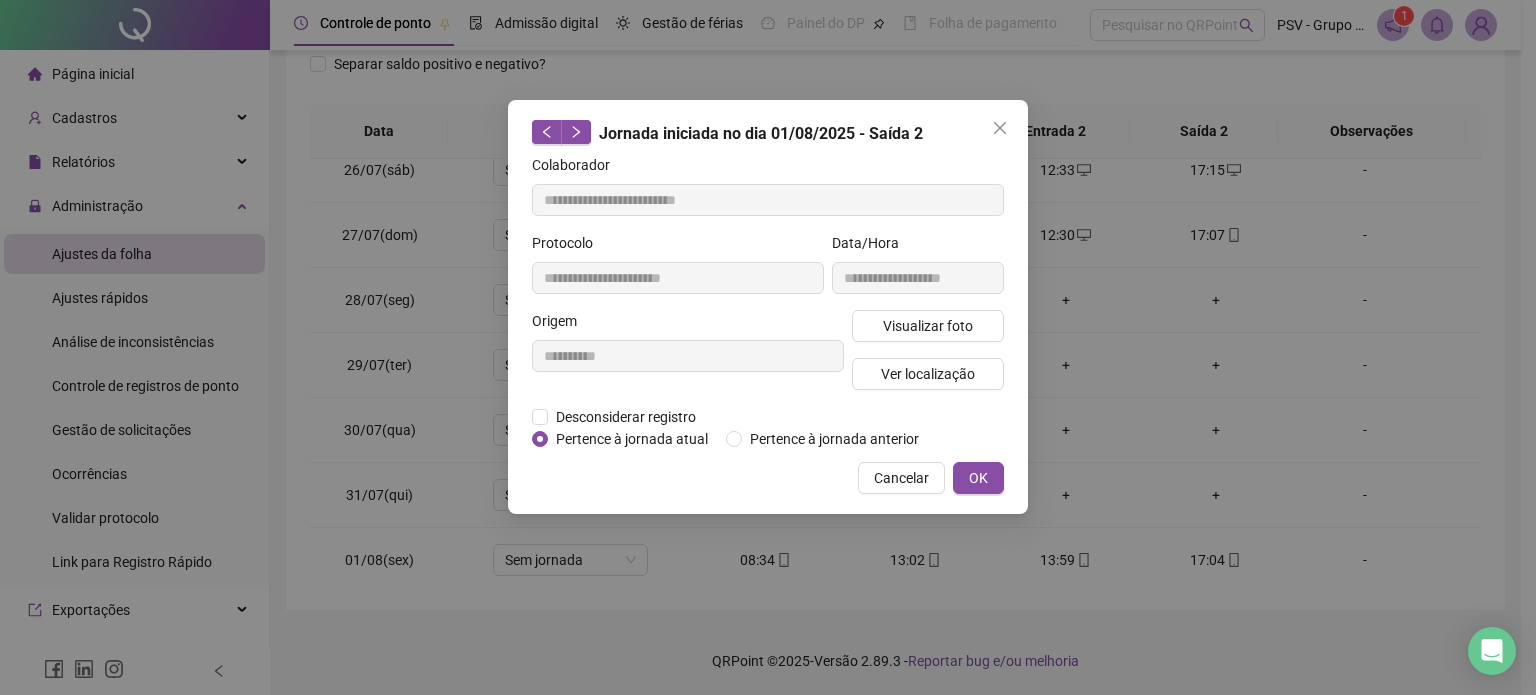 type on "**********" 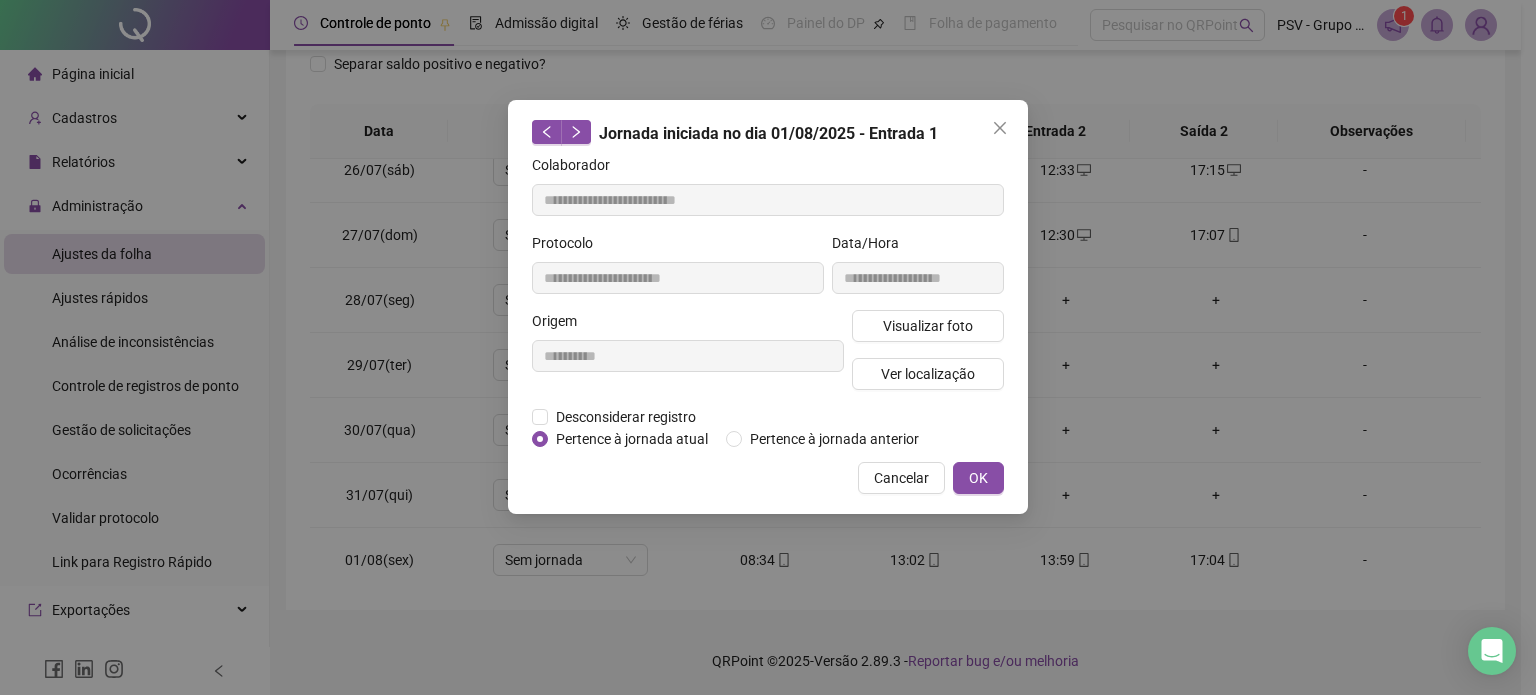 click 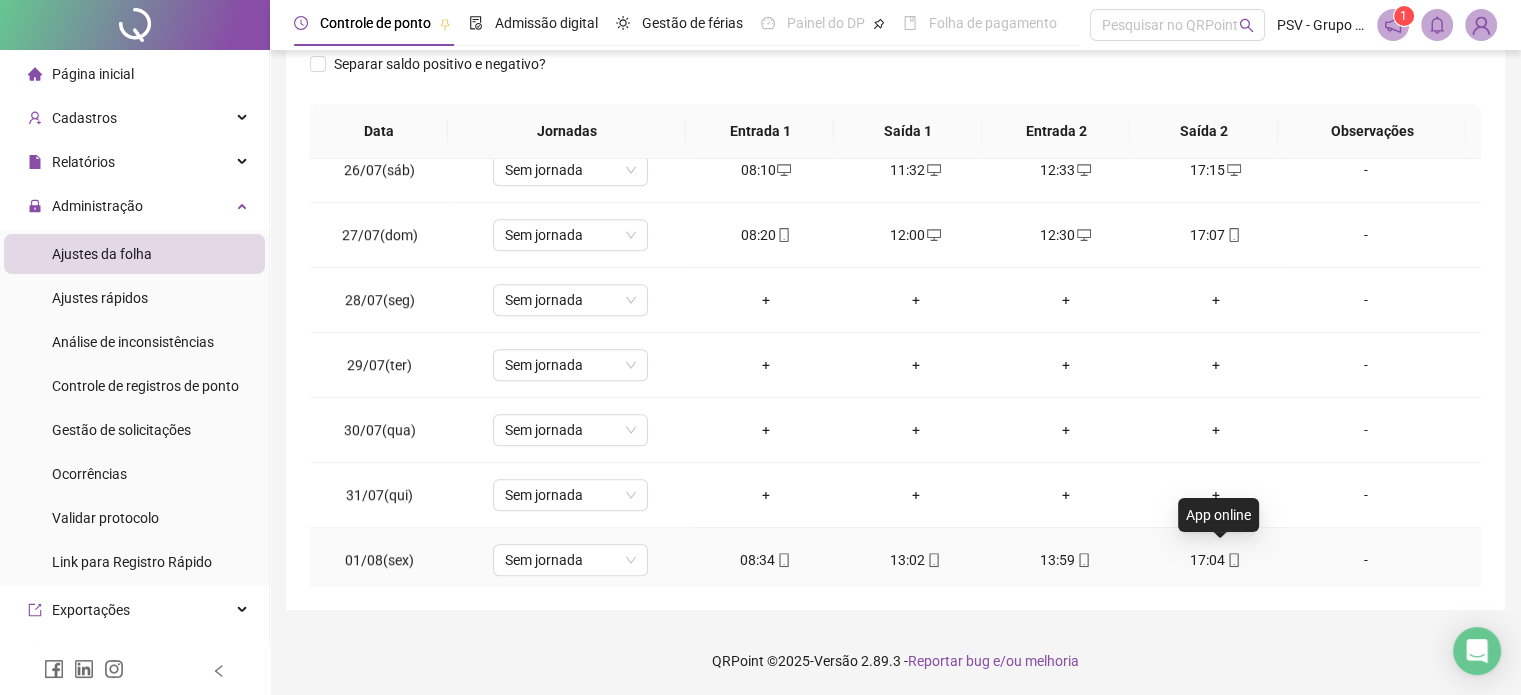 click 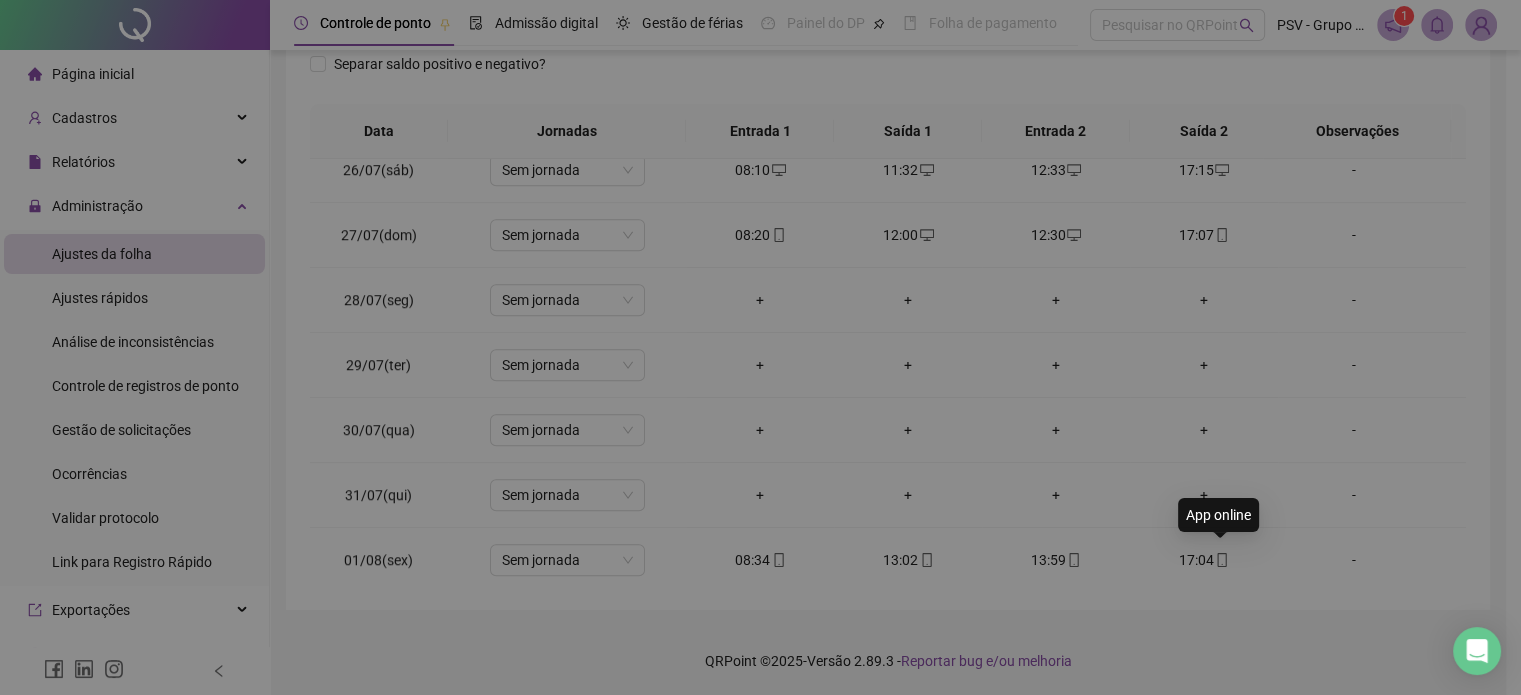 type on "**********" 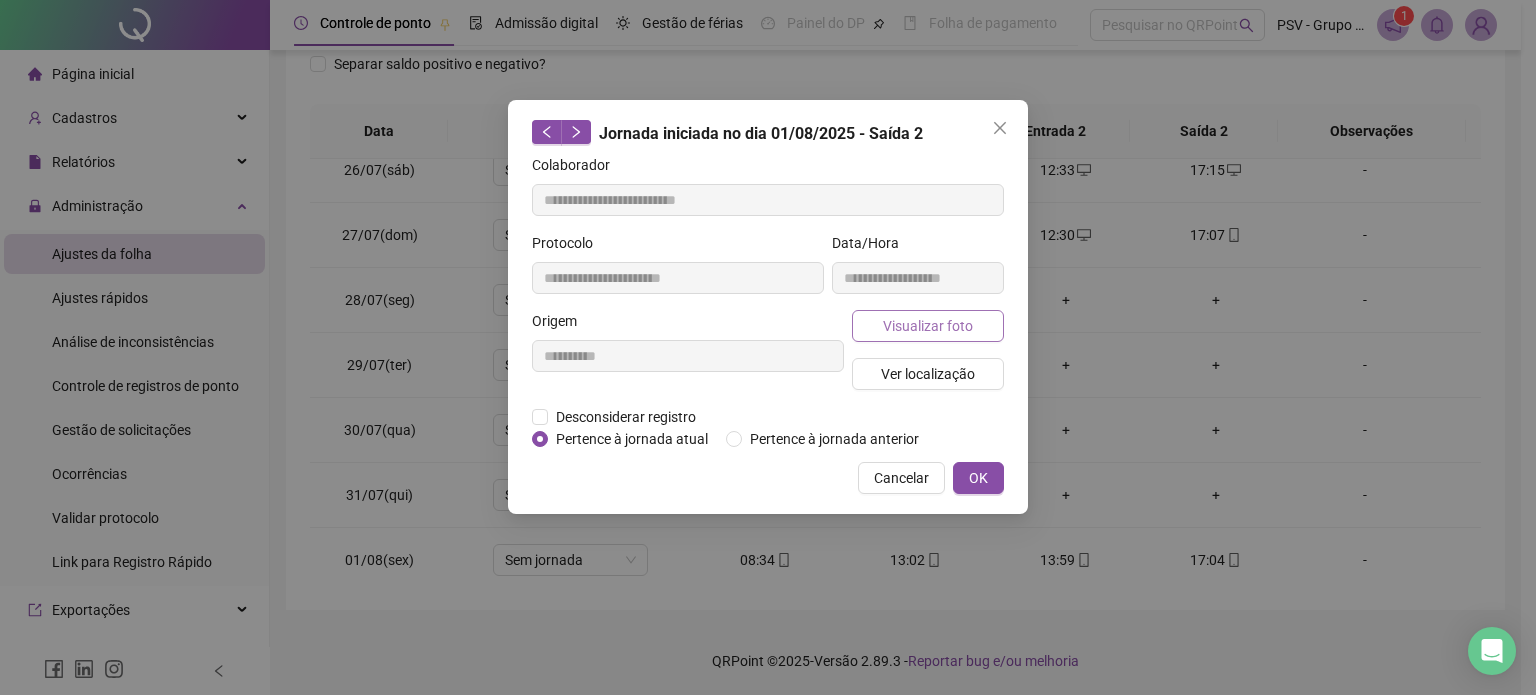 click on "Visualizar foto" at bounding box center (928, 326) 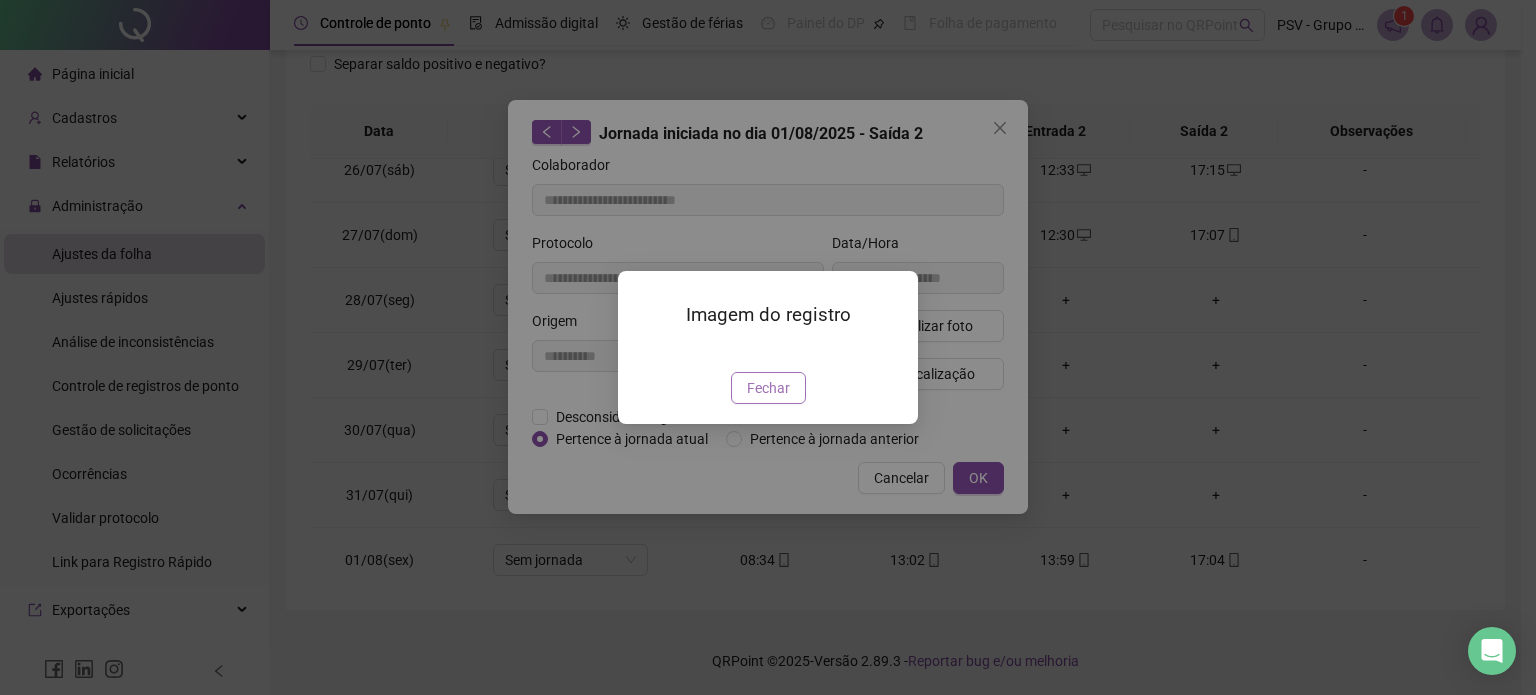 click on "Fechar" at bounding box center (768, 388) 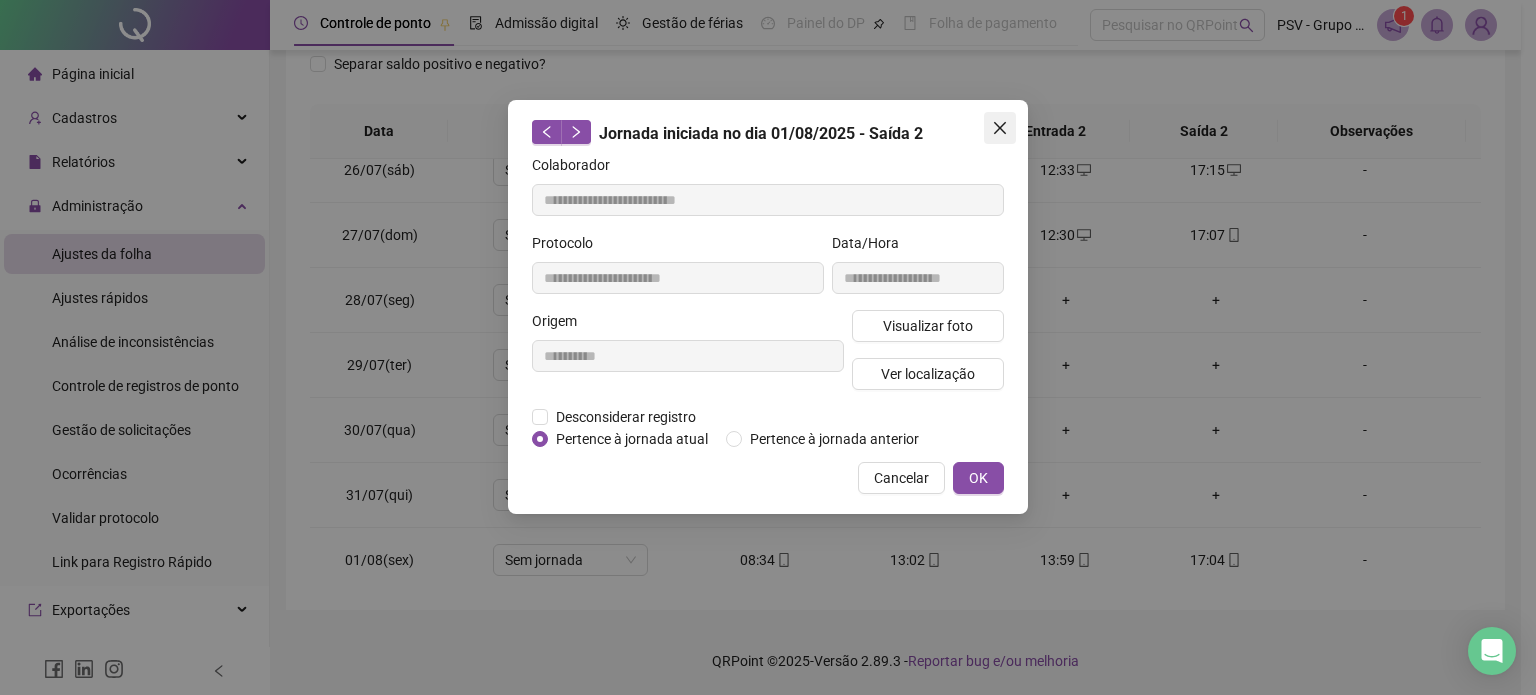 click 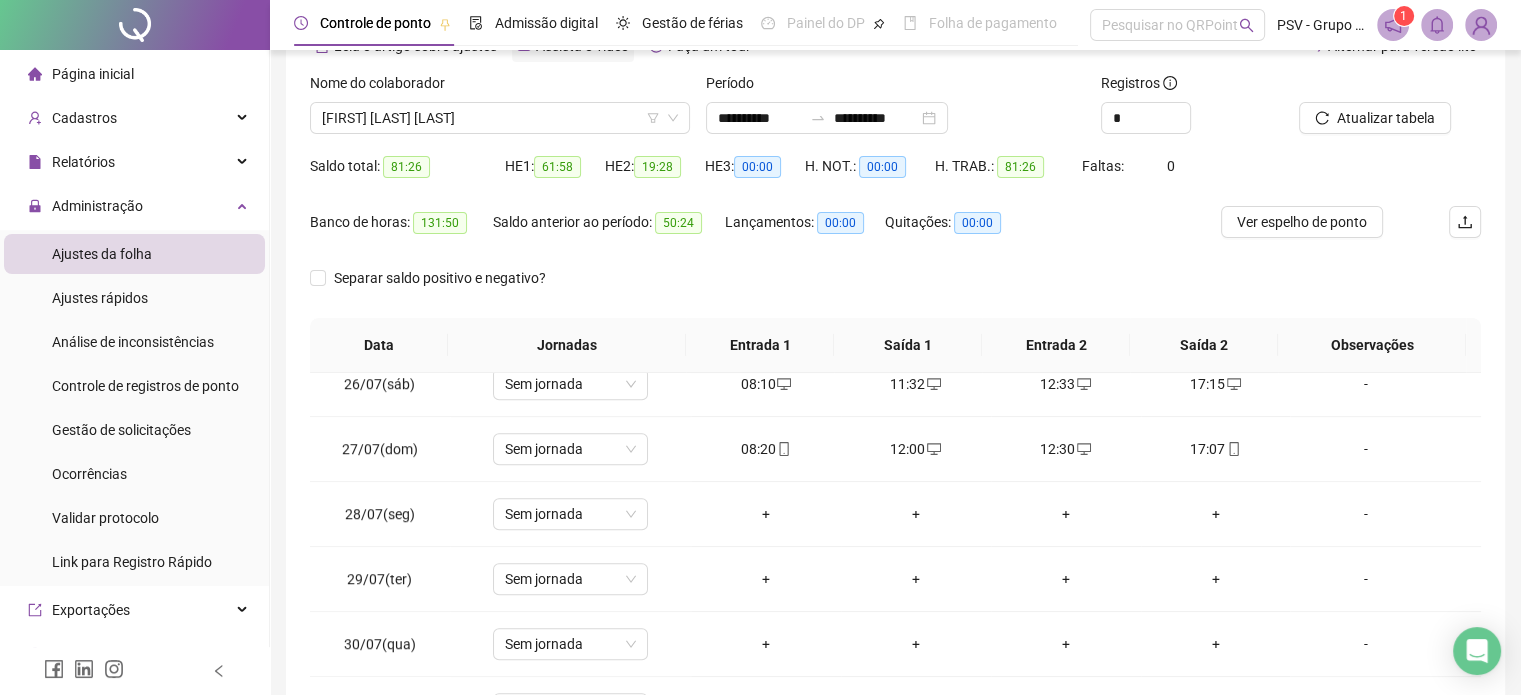 scroll, scrollTop: 0, scrollLeft: 0, axis: both 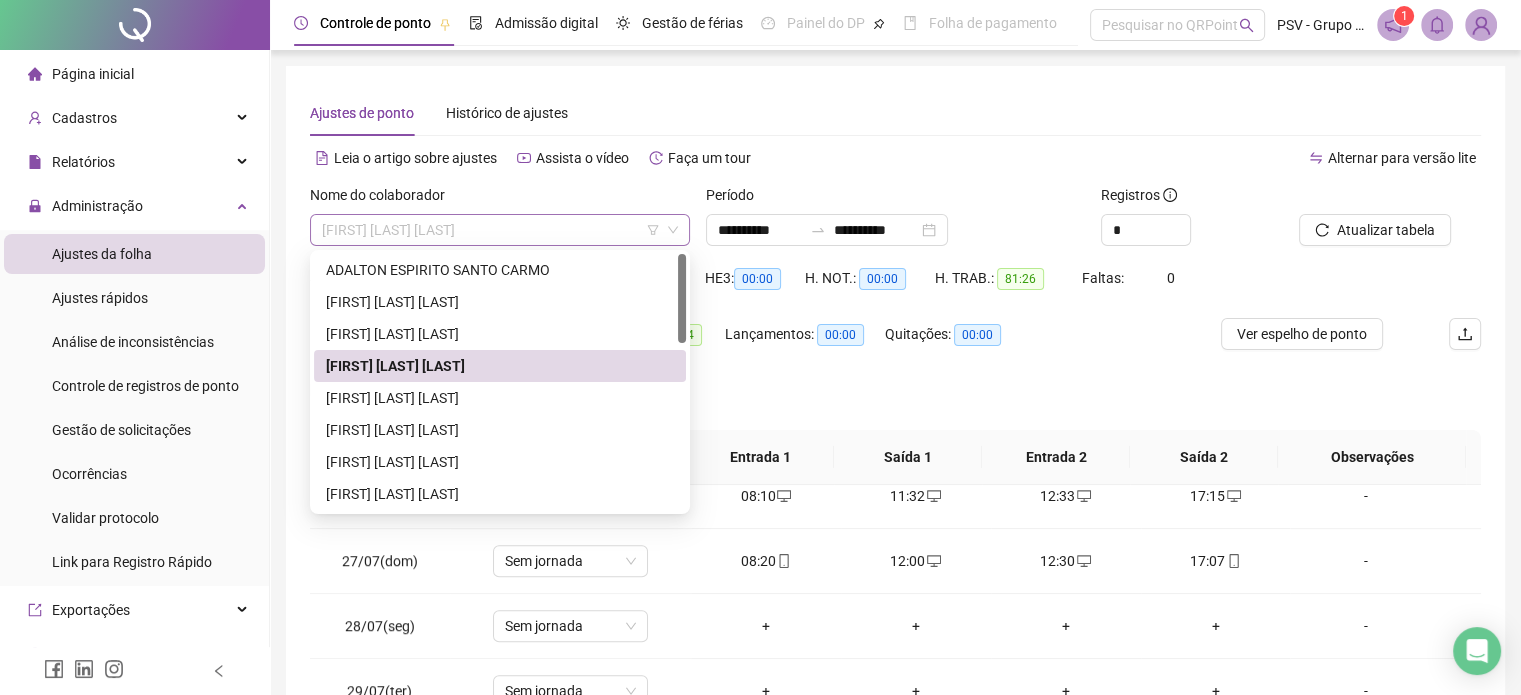 click on "[FIRST] [LAST] [LAST]" at bounding box center [500, 230] 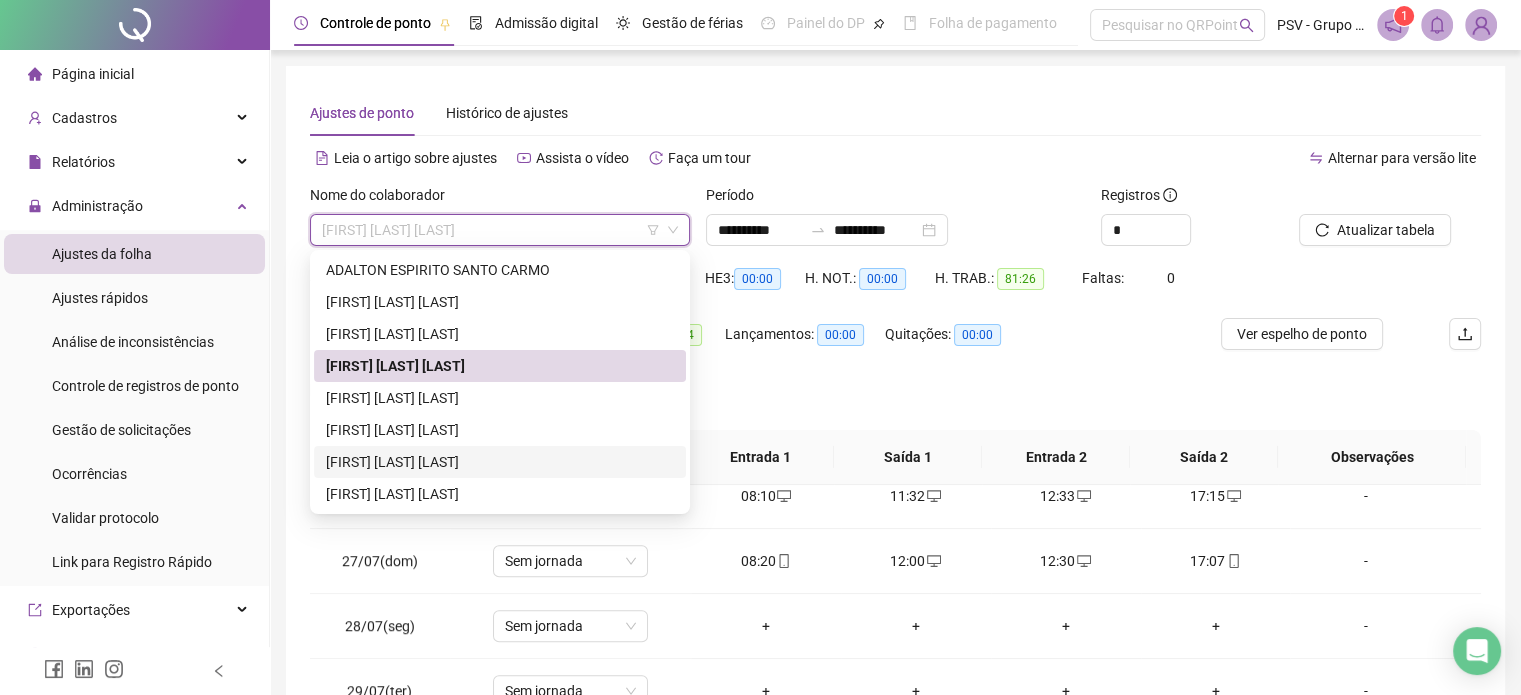 click on "[FIRST] [LAST] [LAST]" at bounding box center (500, 462) 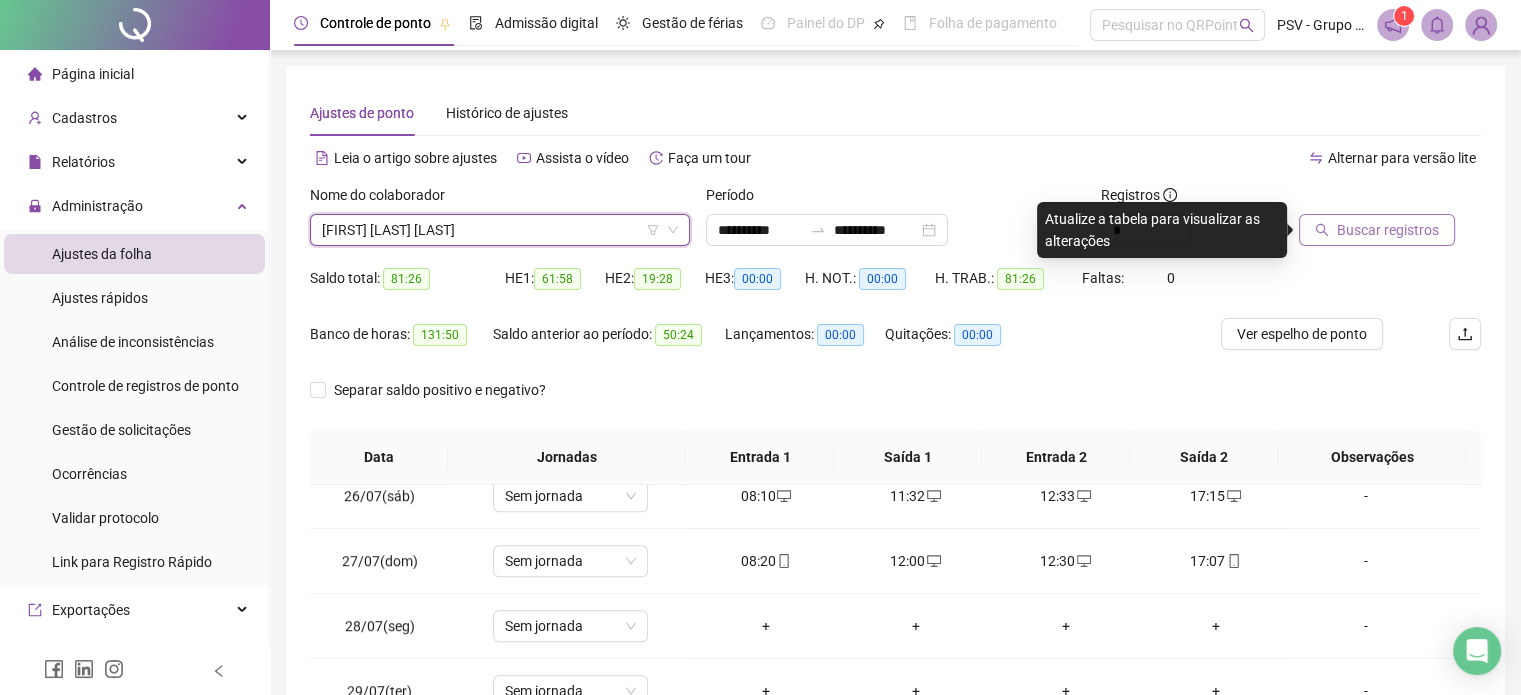 click on "Buscar registros" at bounding box center (1388, 230) 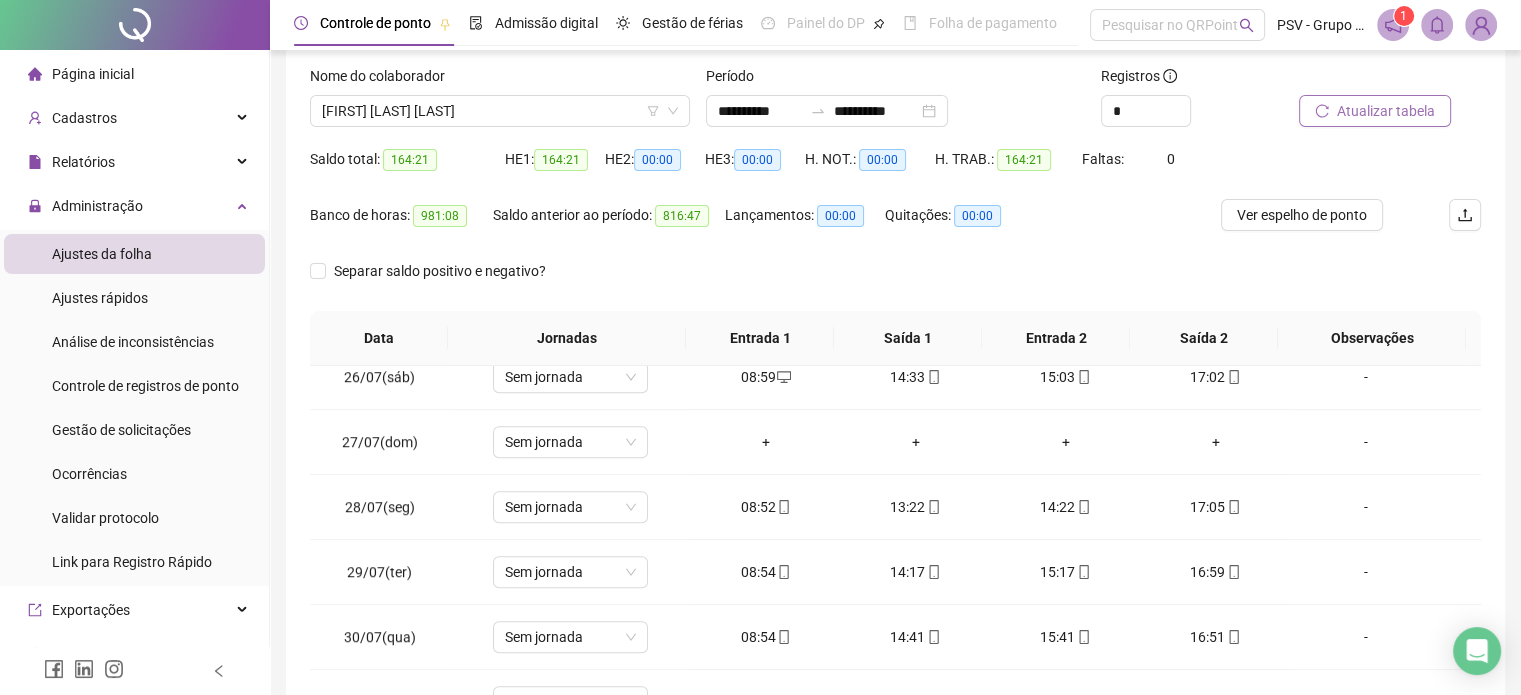 scroll, scrollTop: 326, scrollLeft: 0, axis: vertical 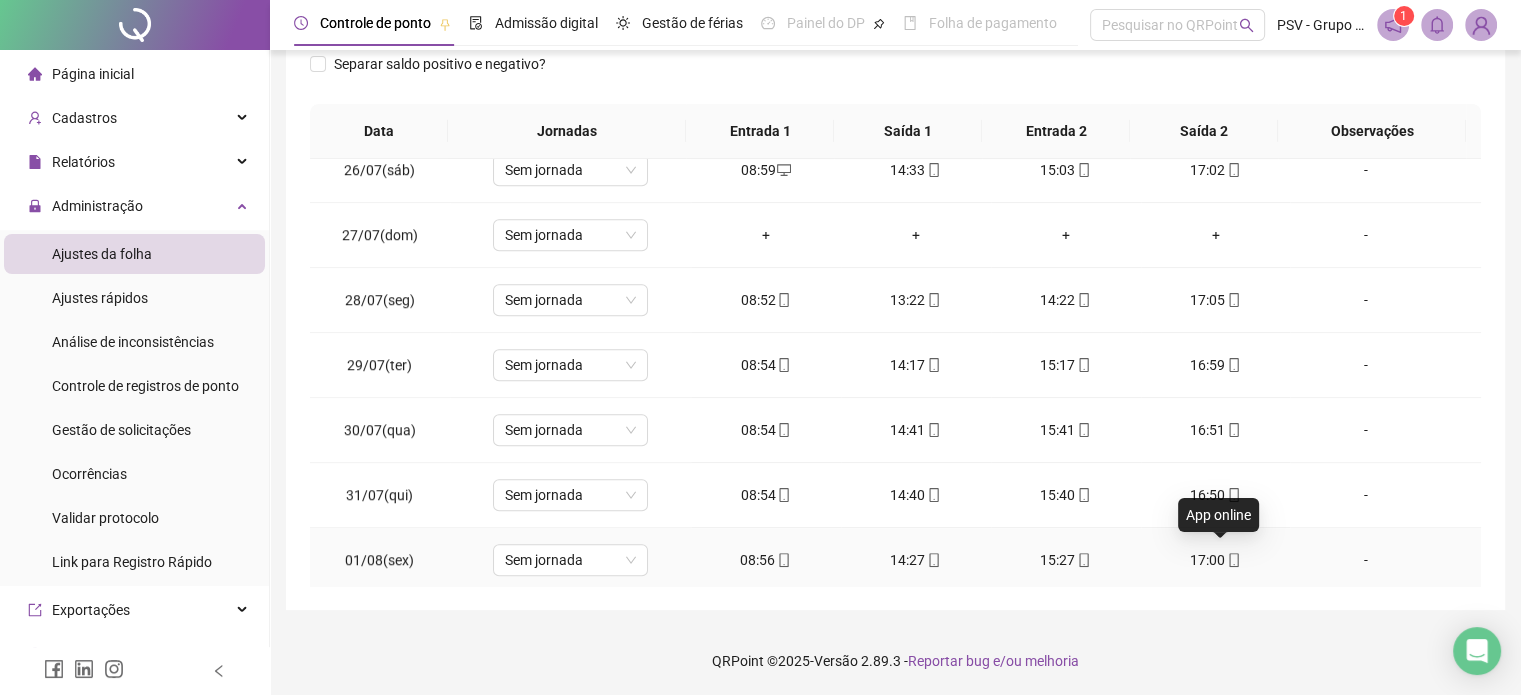 click 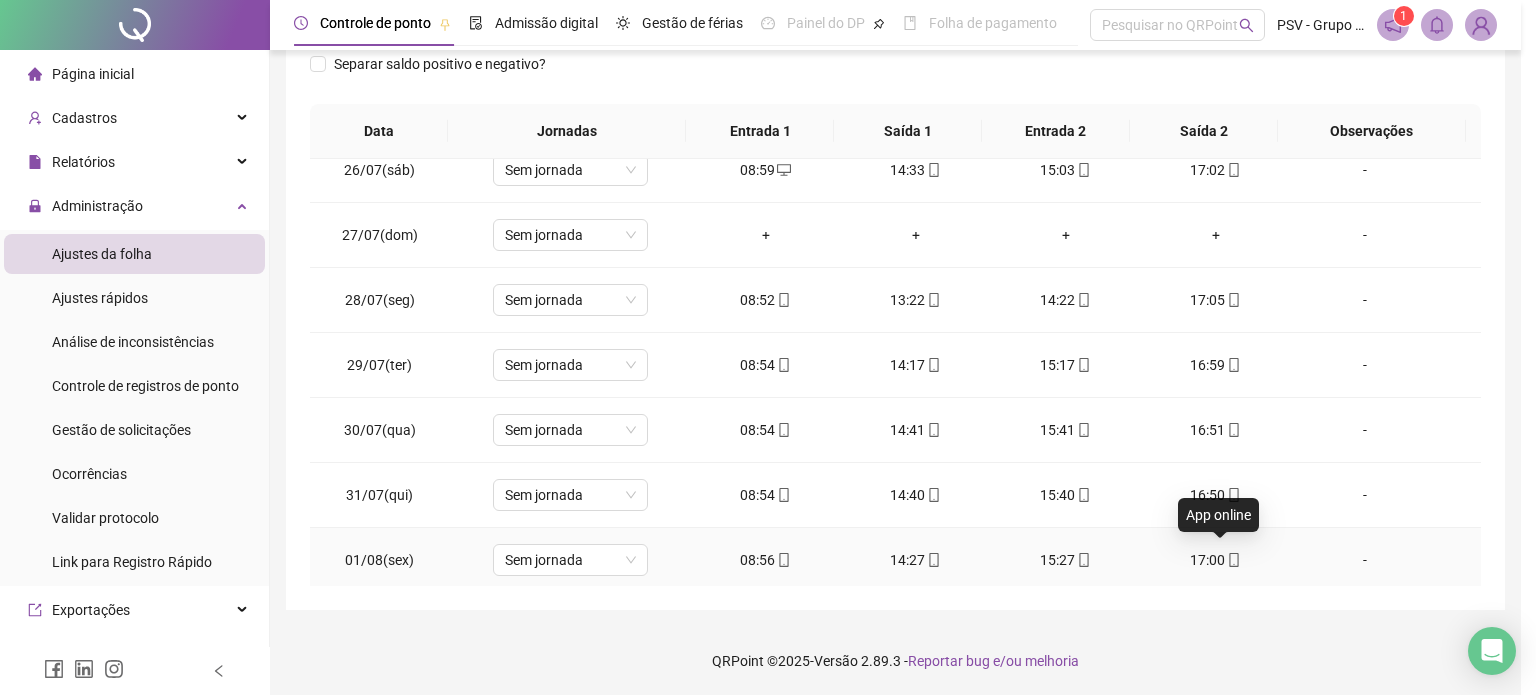 type on "**********" 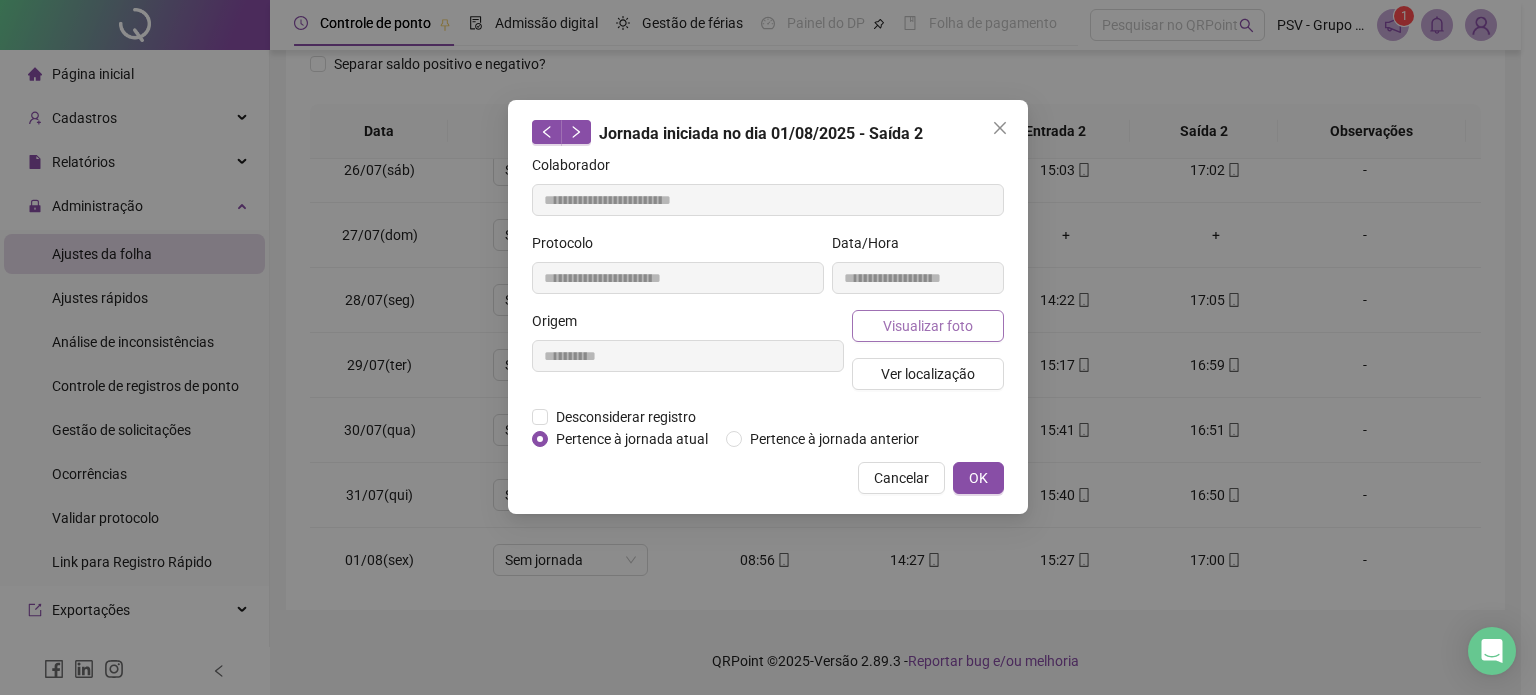click on "Visualizar foto" at bounding box center [928, 326] 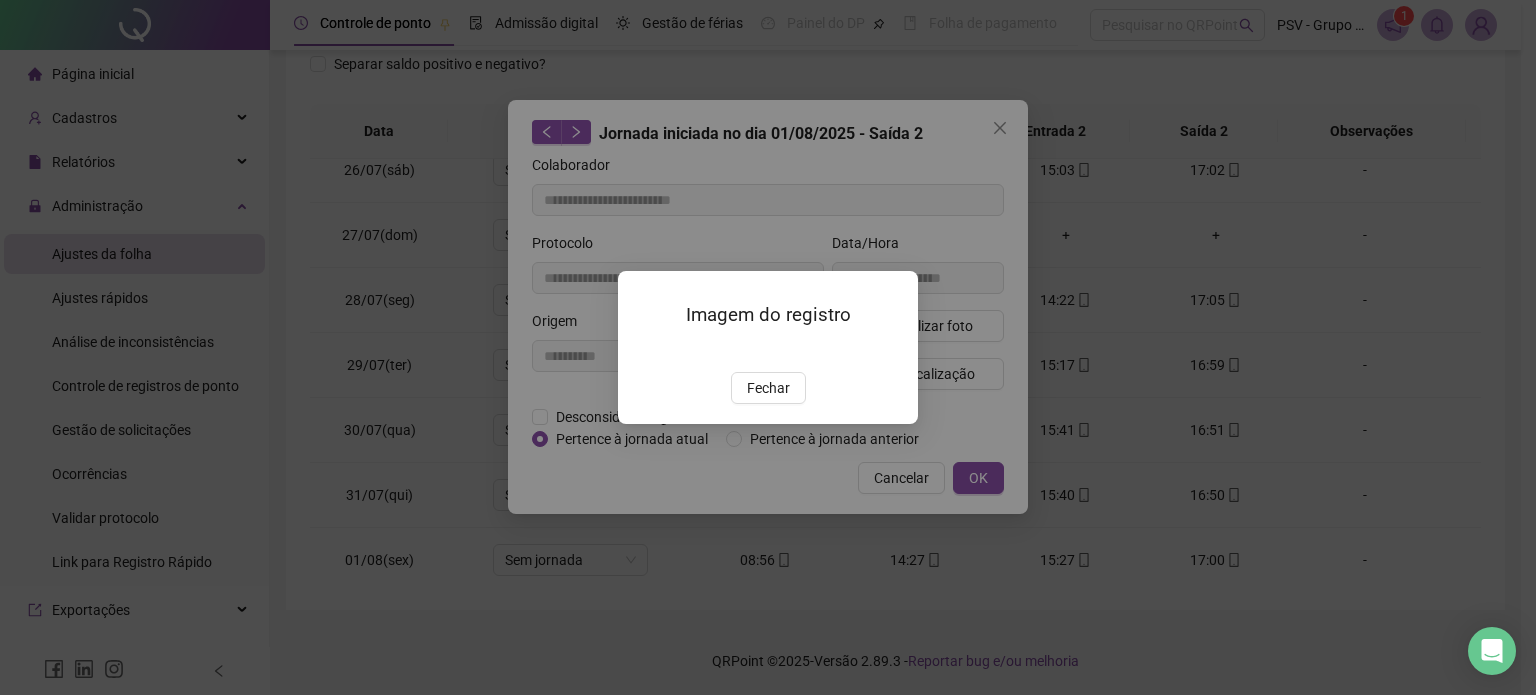 click on "Fechar" at bounding box center [768, 388] 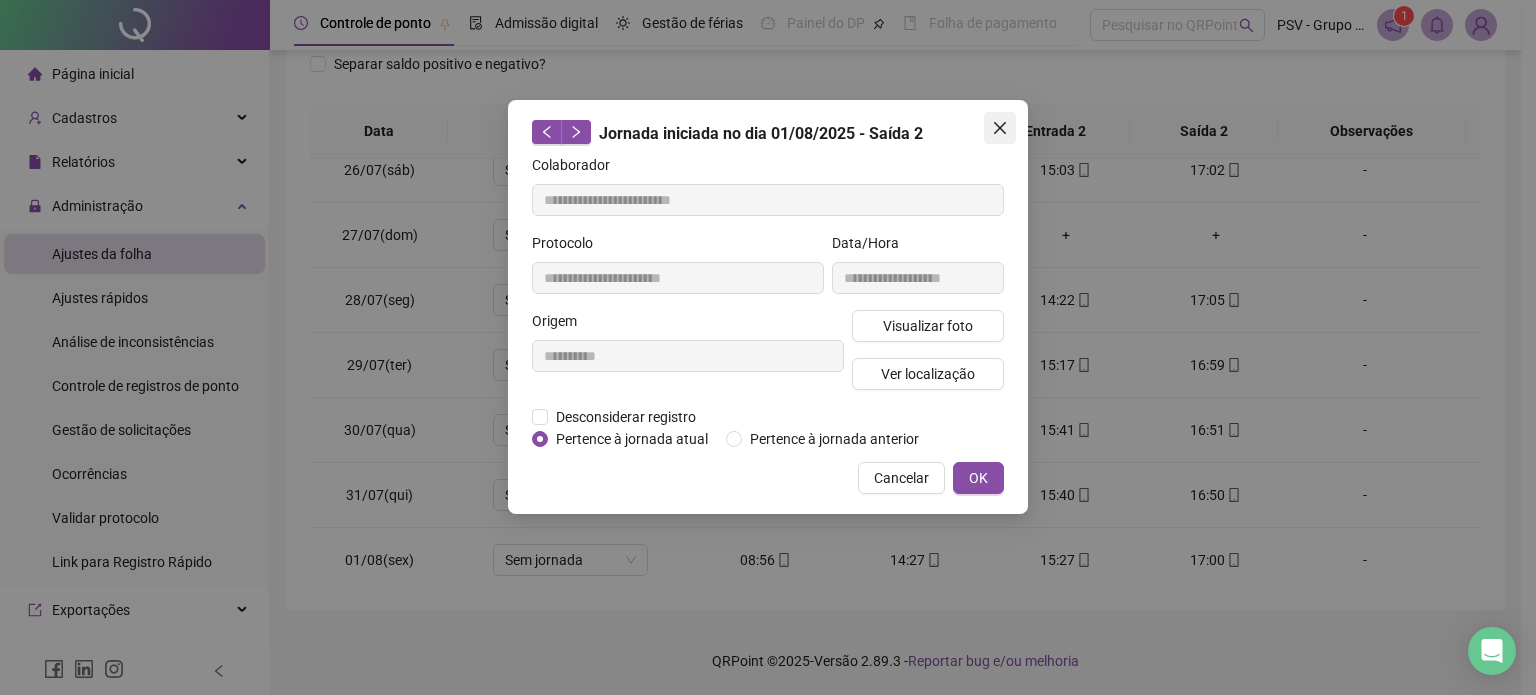 click 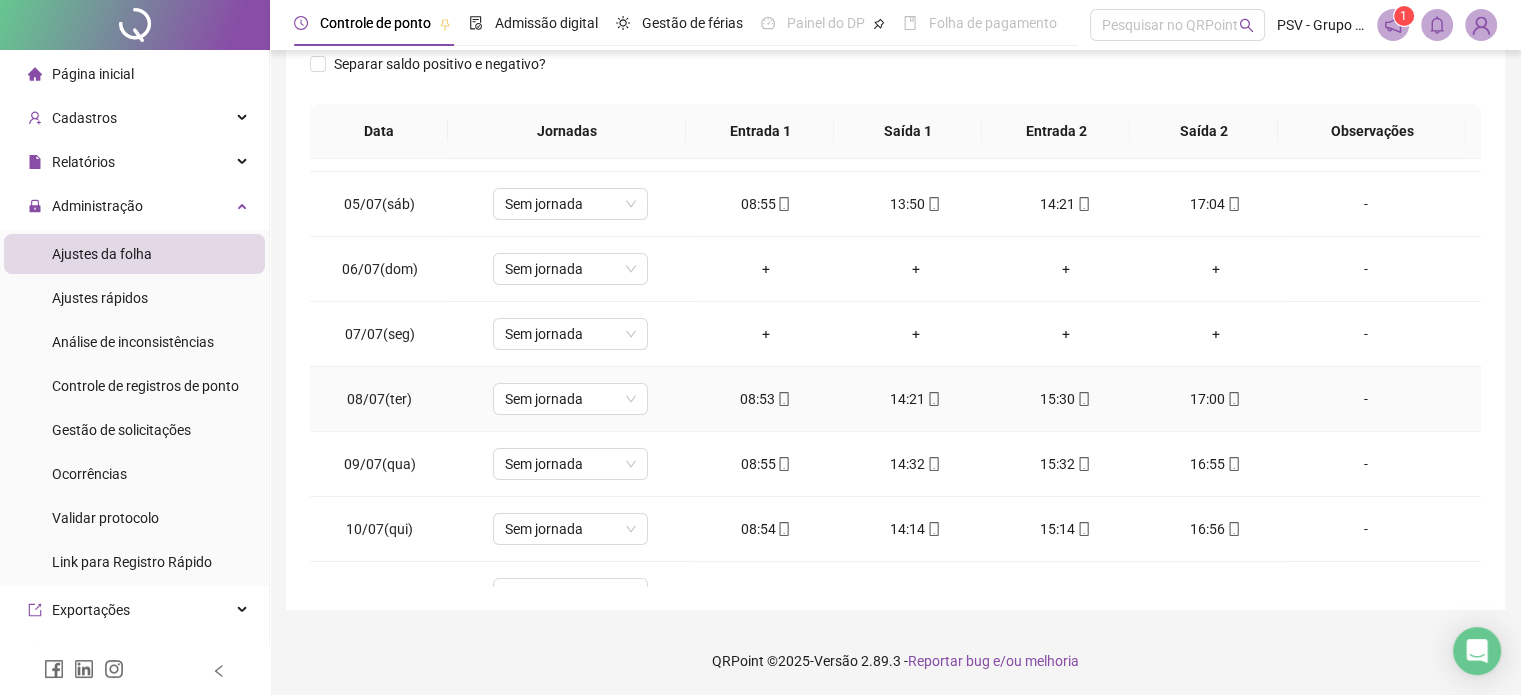 scroll, scrollTop: 246, scrollLeft: 0, axis: vertical 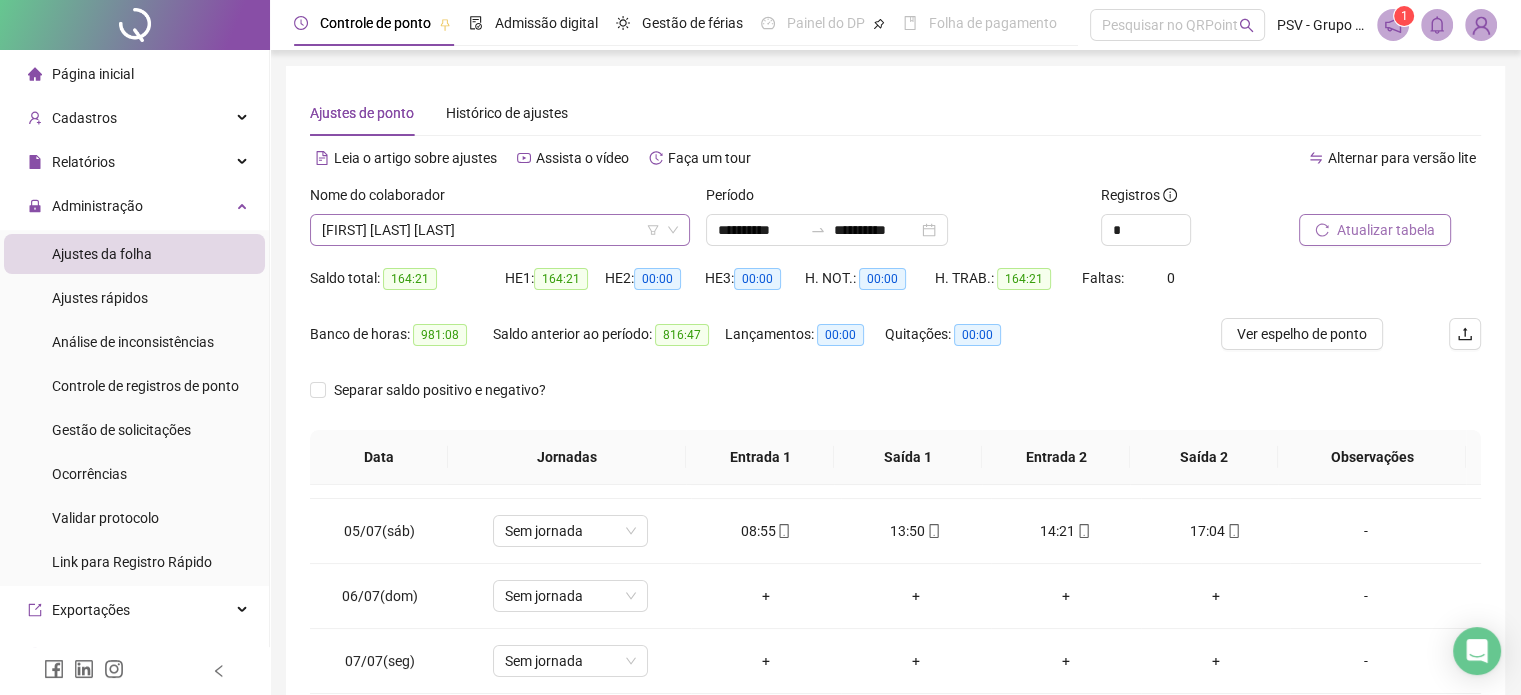 click on "[FIRST] [LAST] [LAST]" at bounding box center (500, 230) 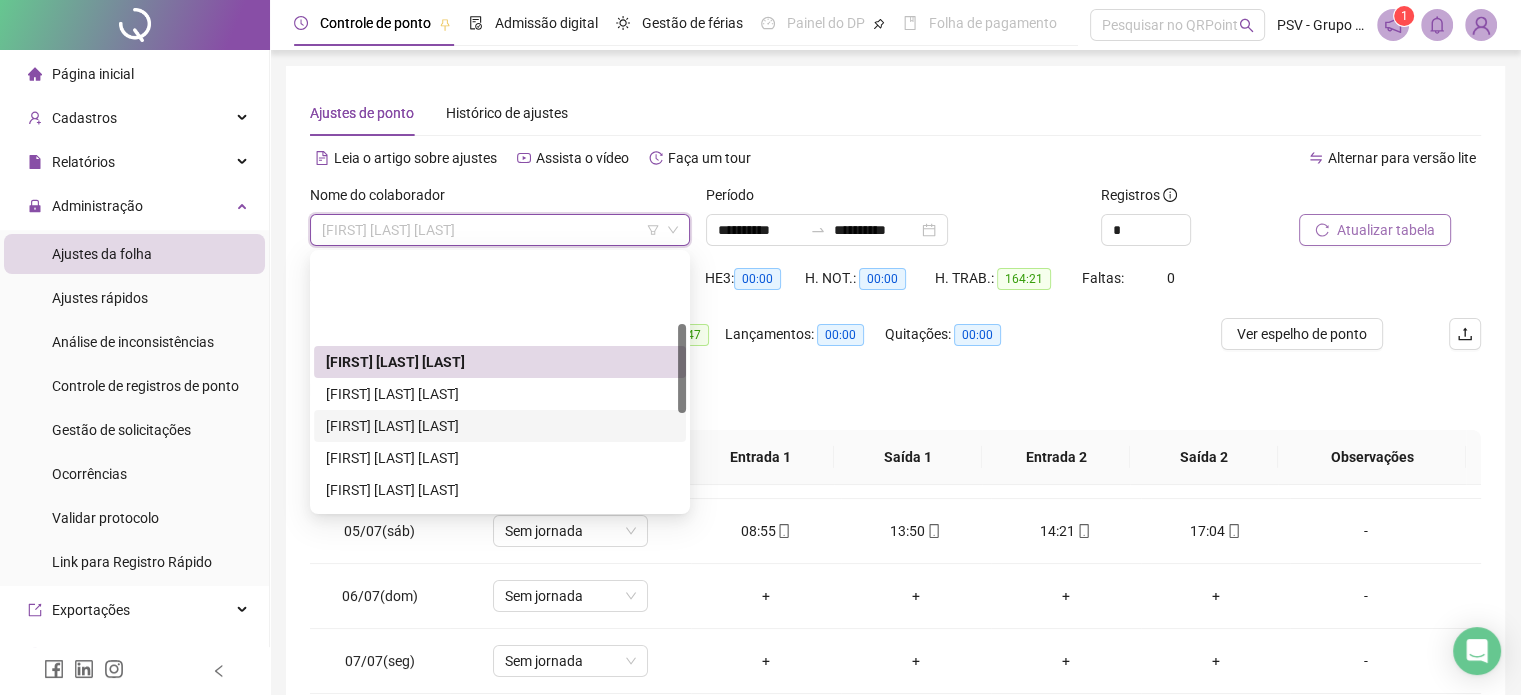 scroll, scrollTop: 200, scrollLeft: 0, axis: vertical 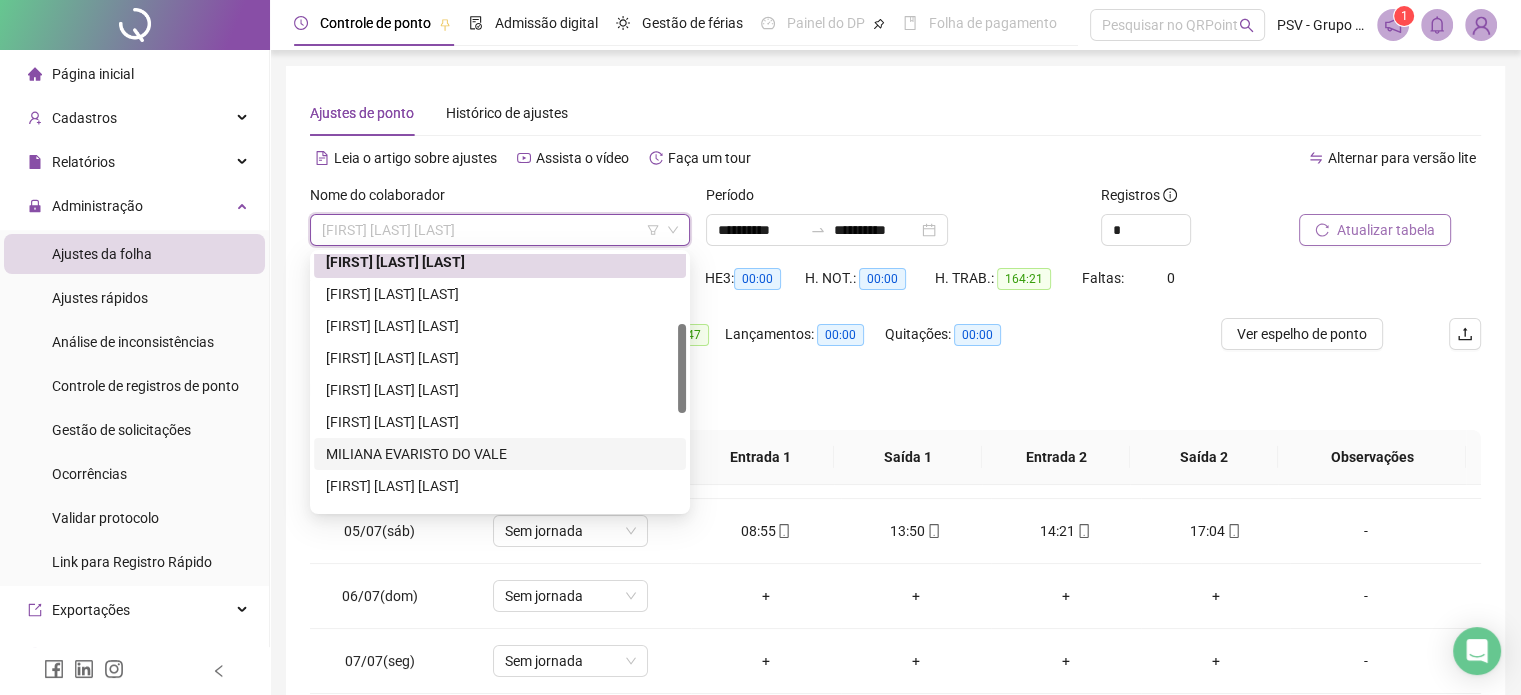 click on "MILIANA EVARISTO DO VALE" at bounding box center [500, 454] 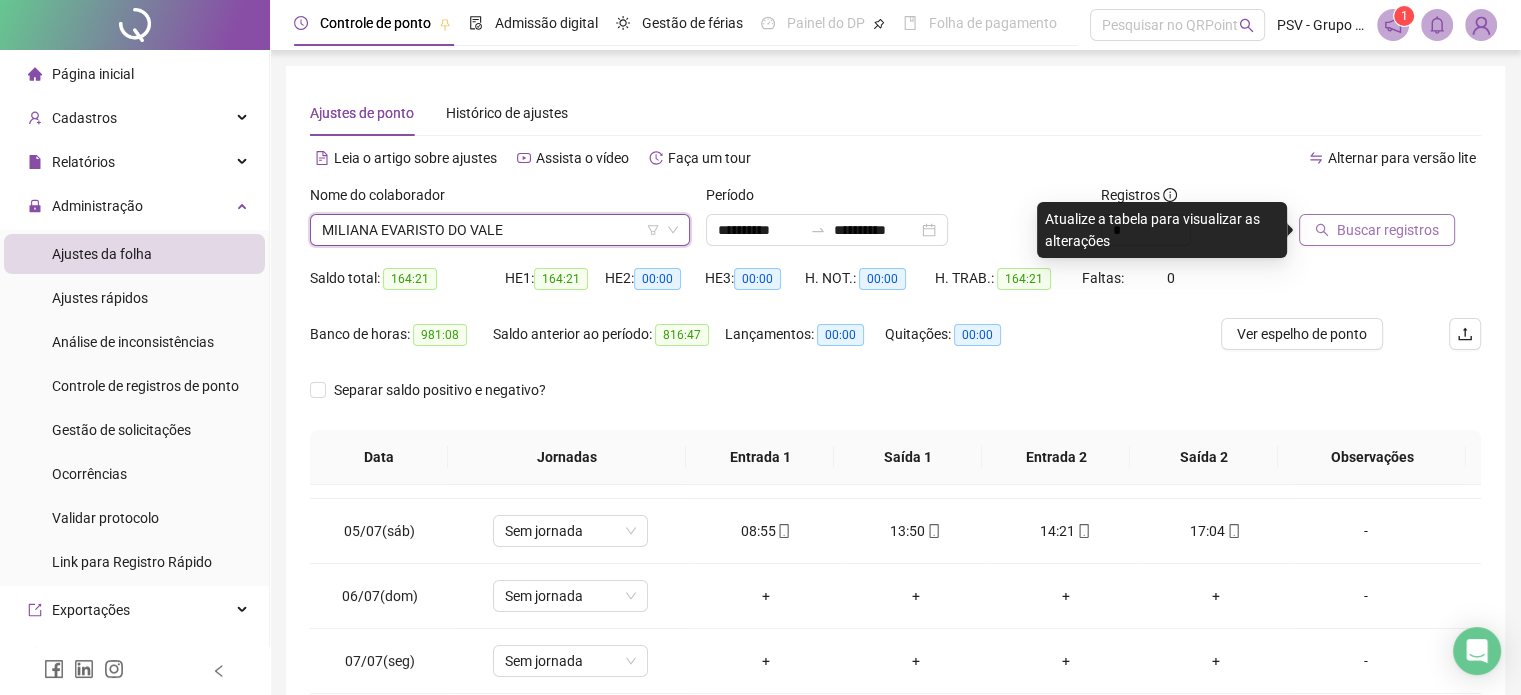click on "Buscar registros" at bounding box center (1388, 230) 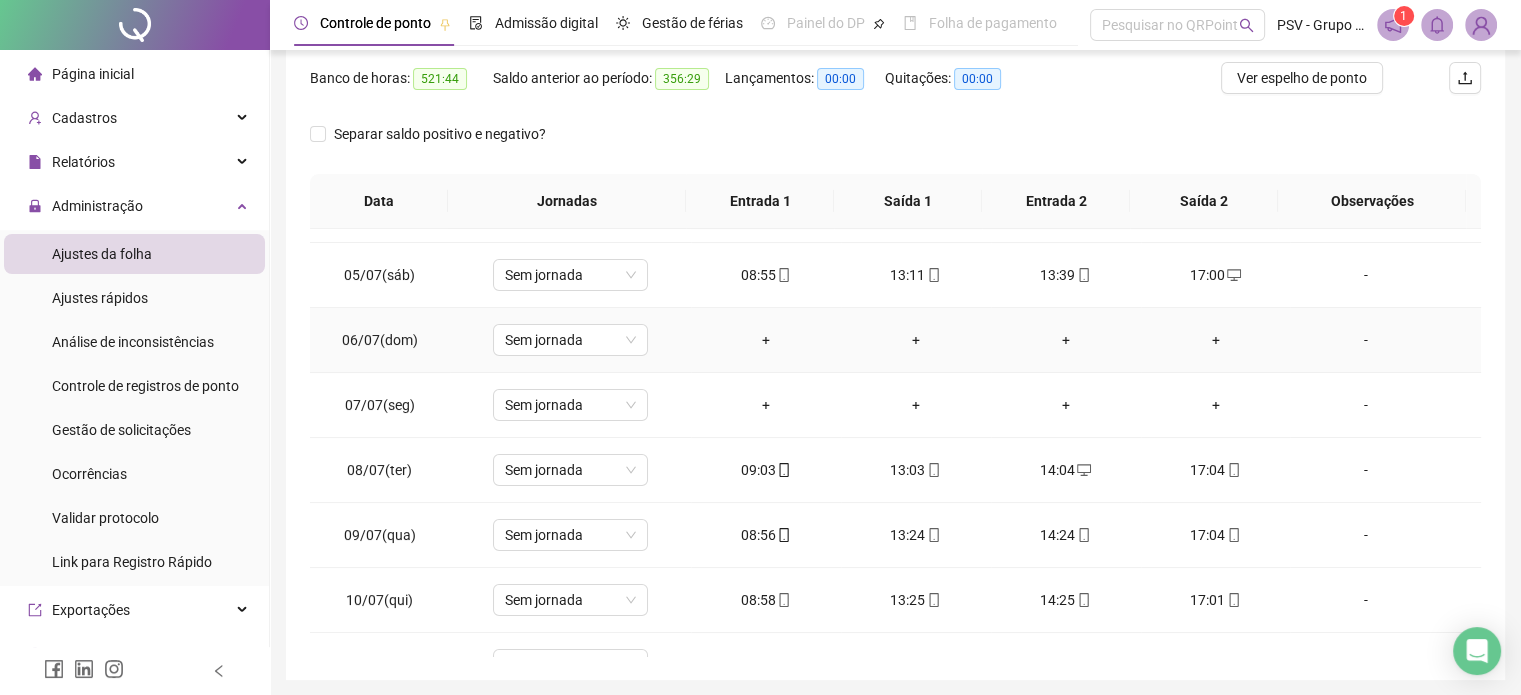 scroll, scrollTop: 326, scrollLeft: 0, axis: vertical 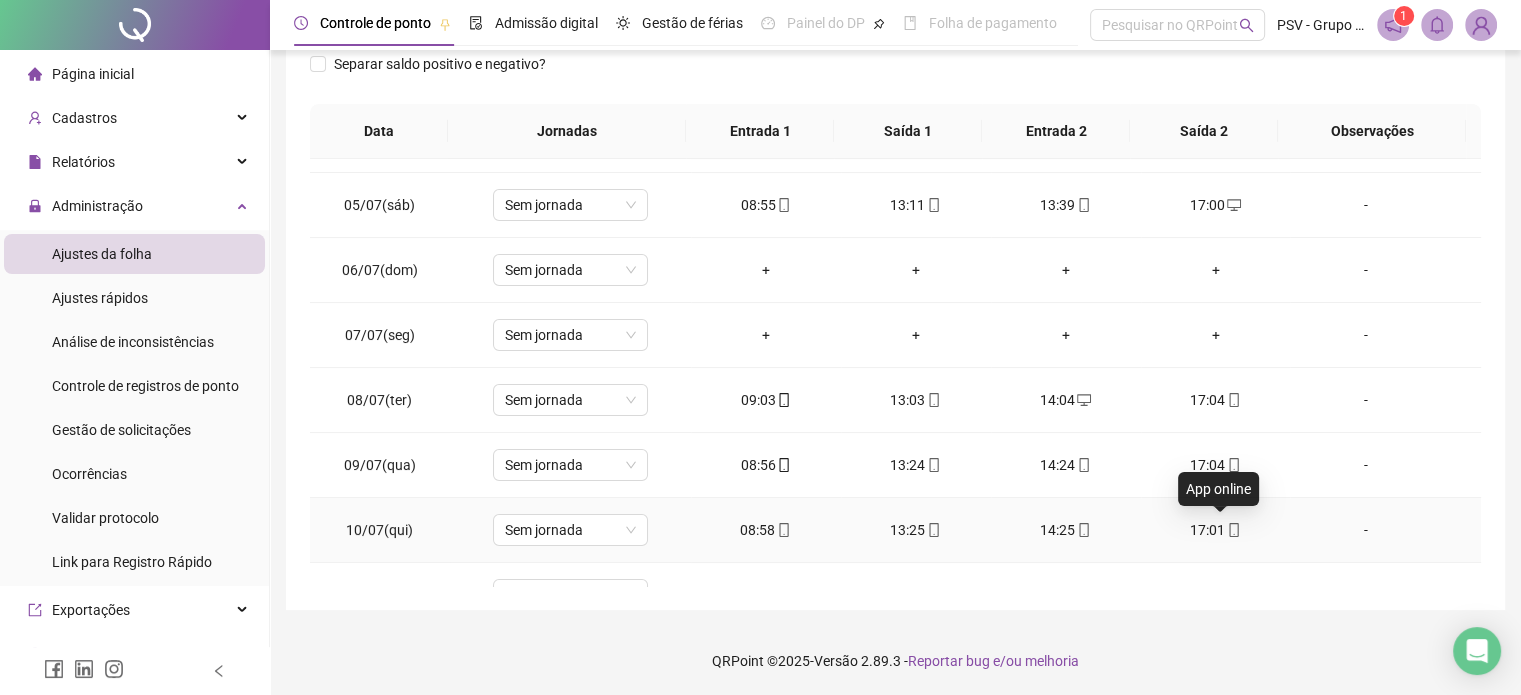 click 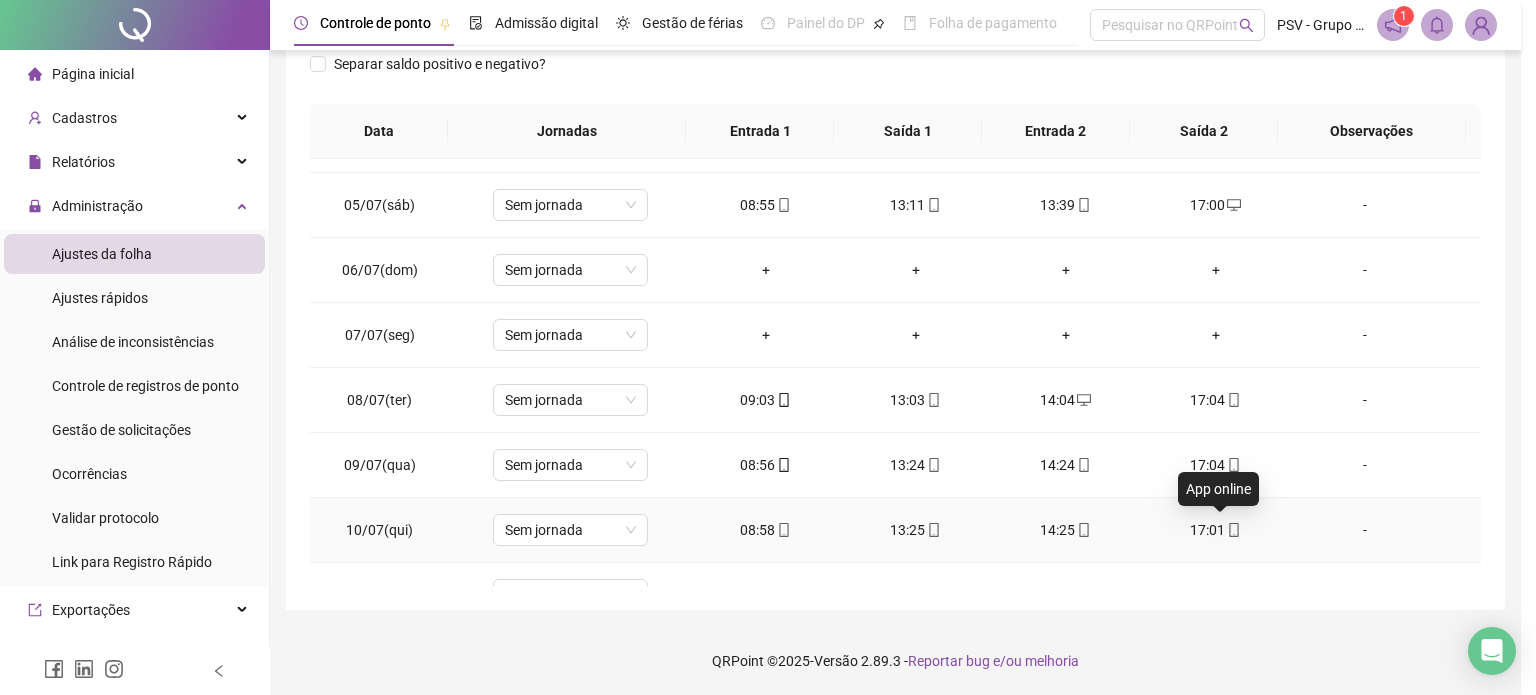 type on "**********" 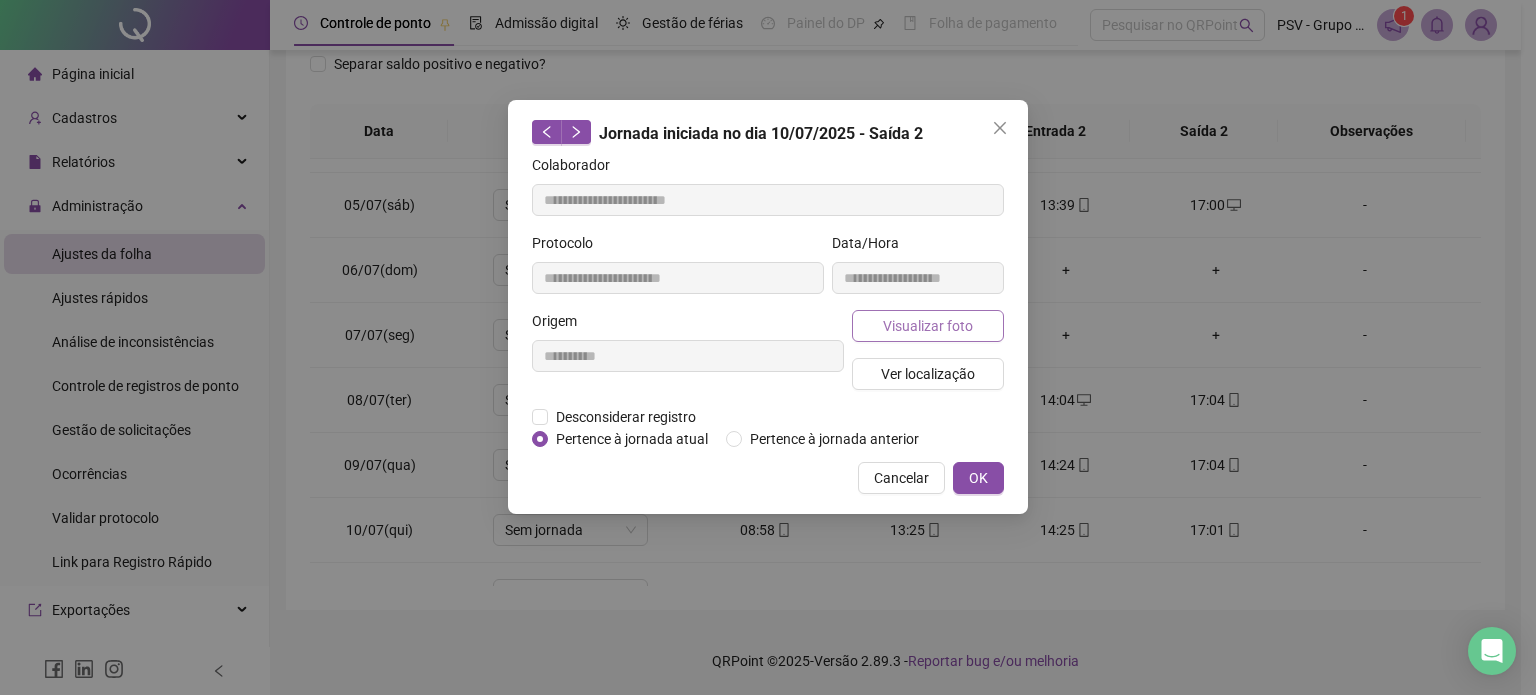 click on "Visualizar foto" at bounding box center [928, 326] 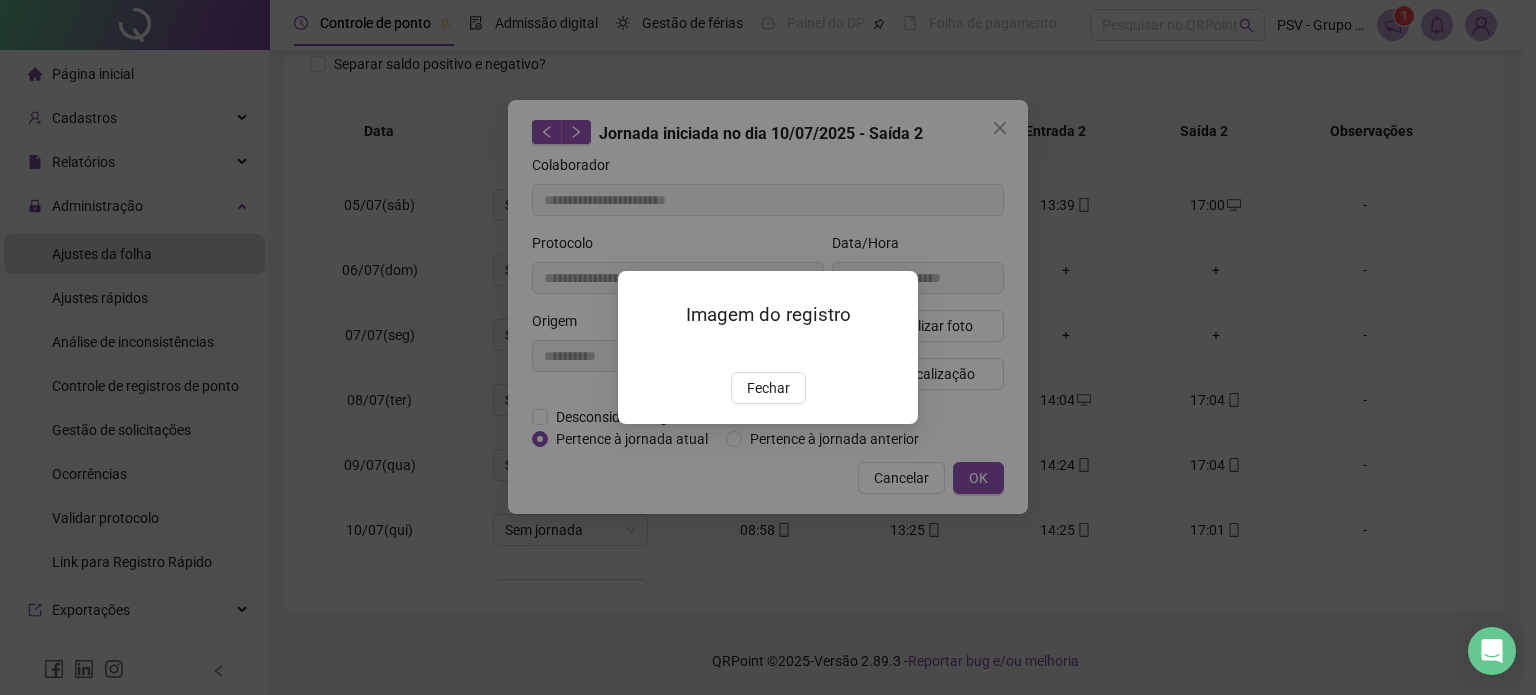 drag, startPoint x: 769, startPoint y: 501, endPoint x: 818, endPoint y: 461, distance: 63.25346 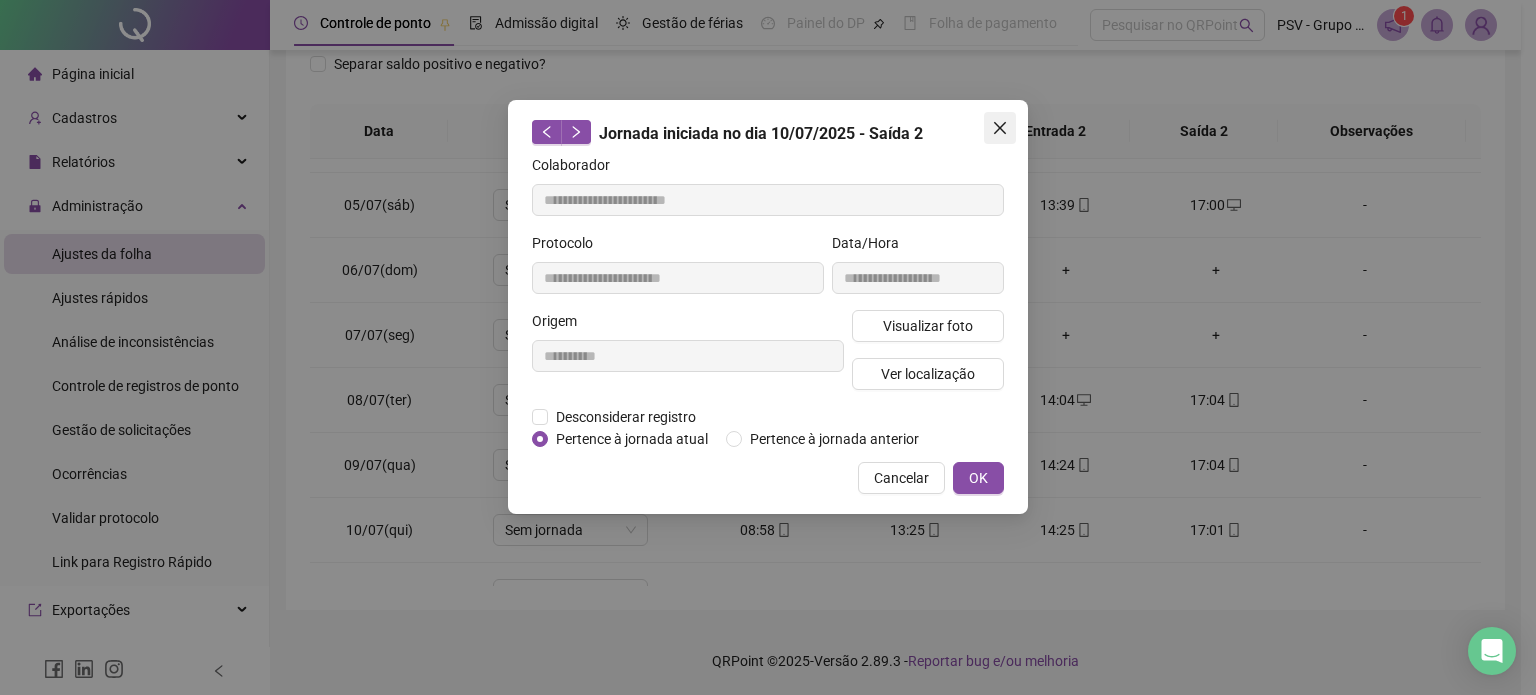 click 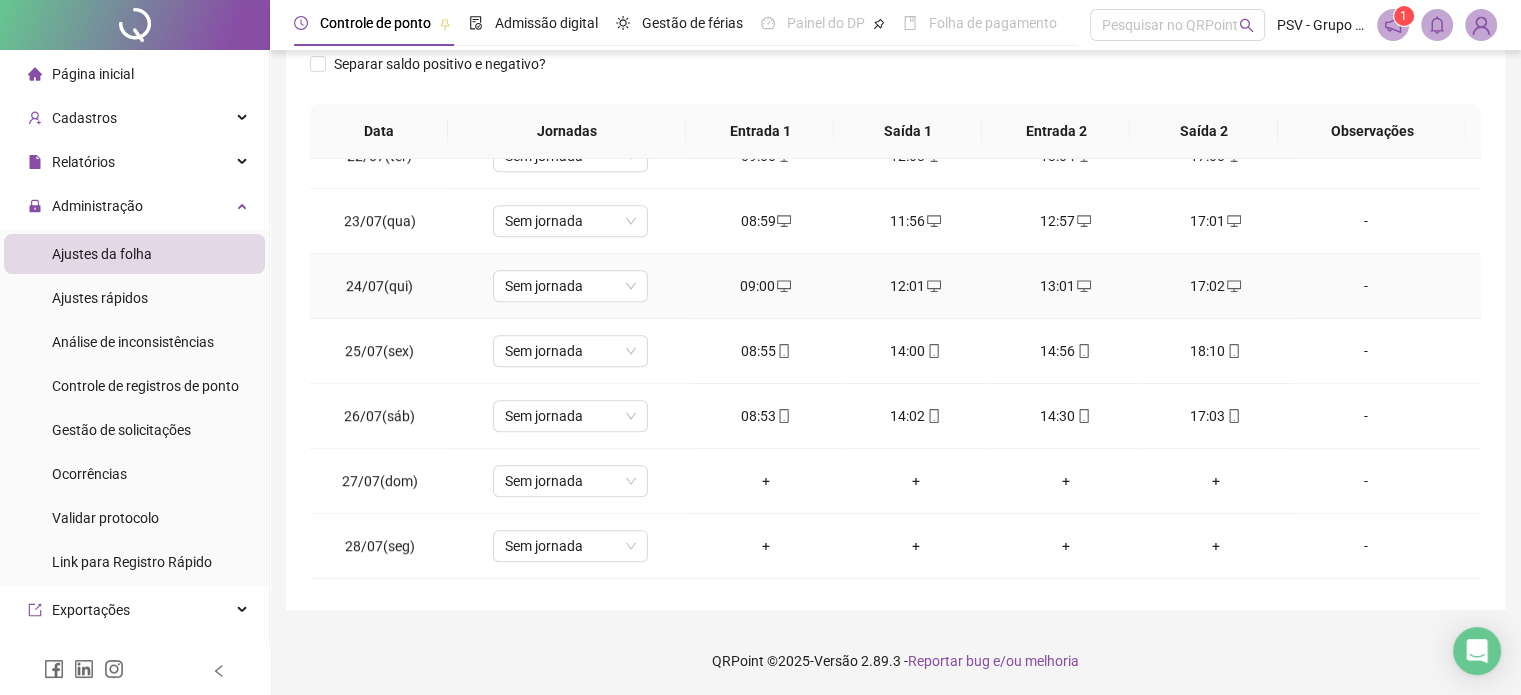 scroll, scrollTop: 1646, scrollLeft: 0, axis: vertical 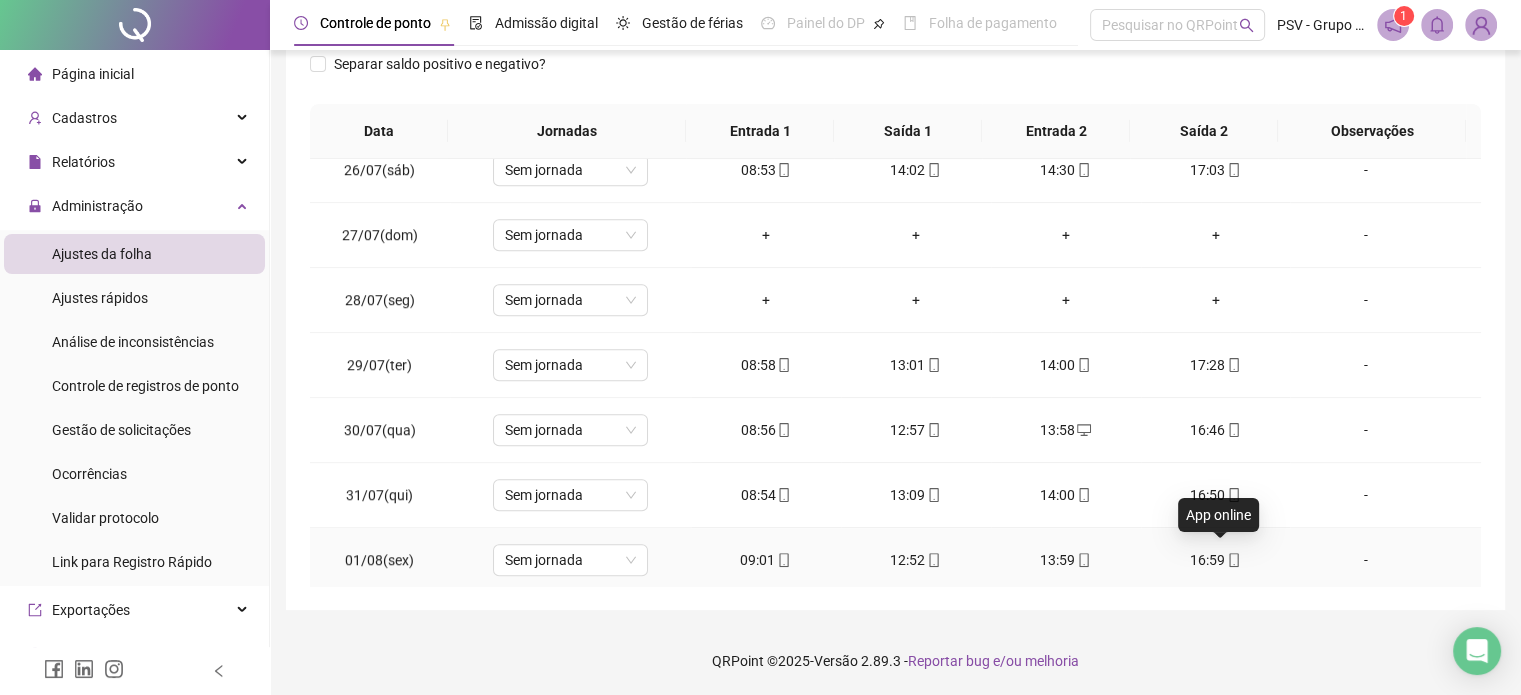 click 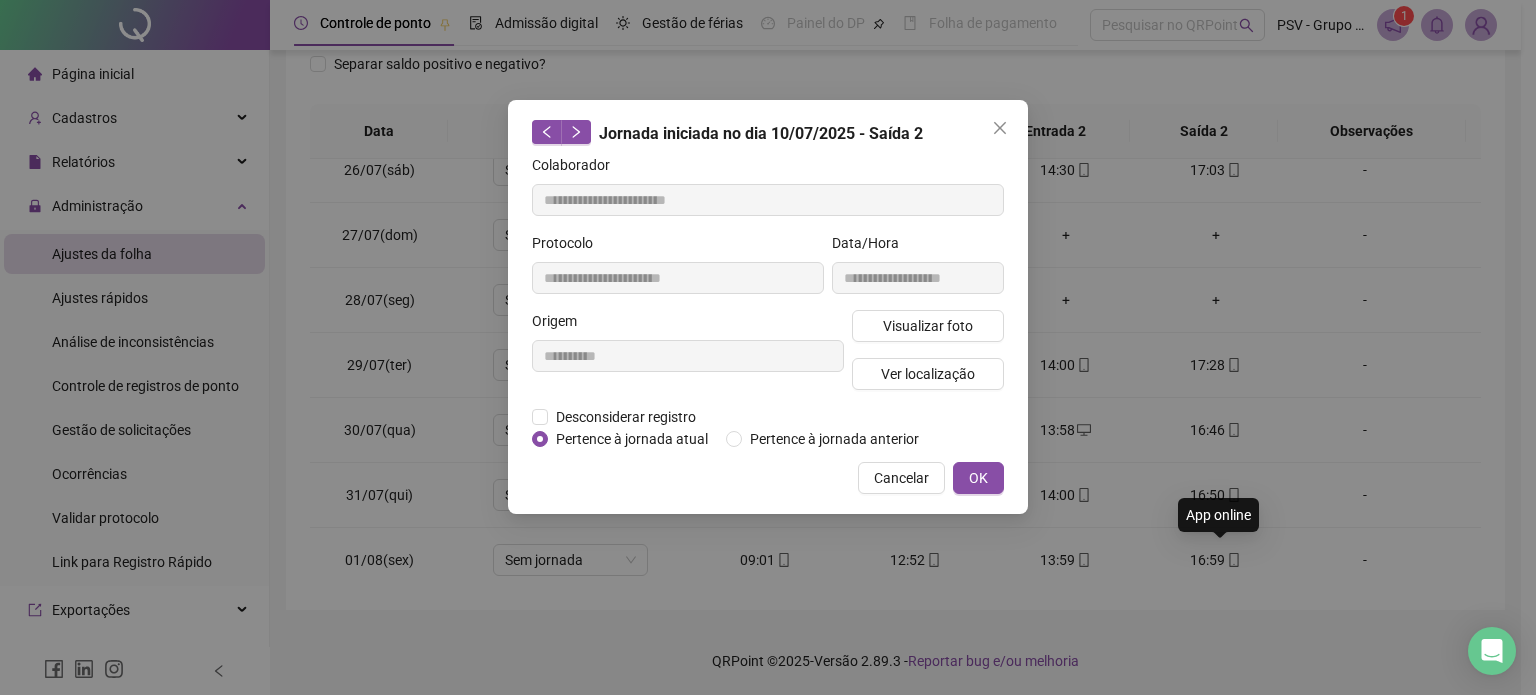 type on "**********" 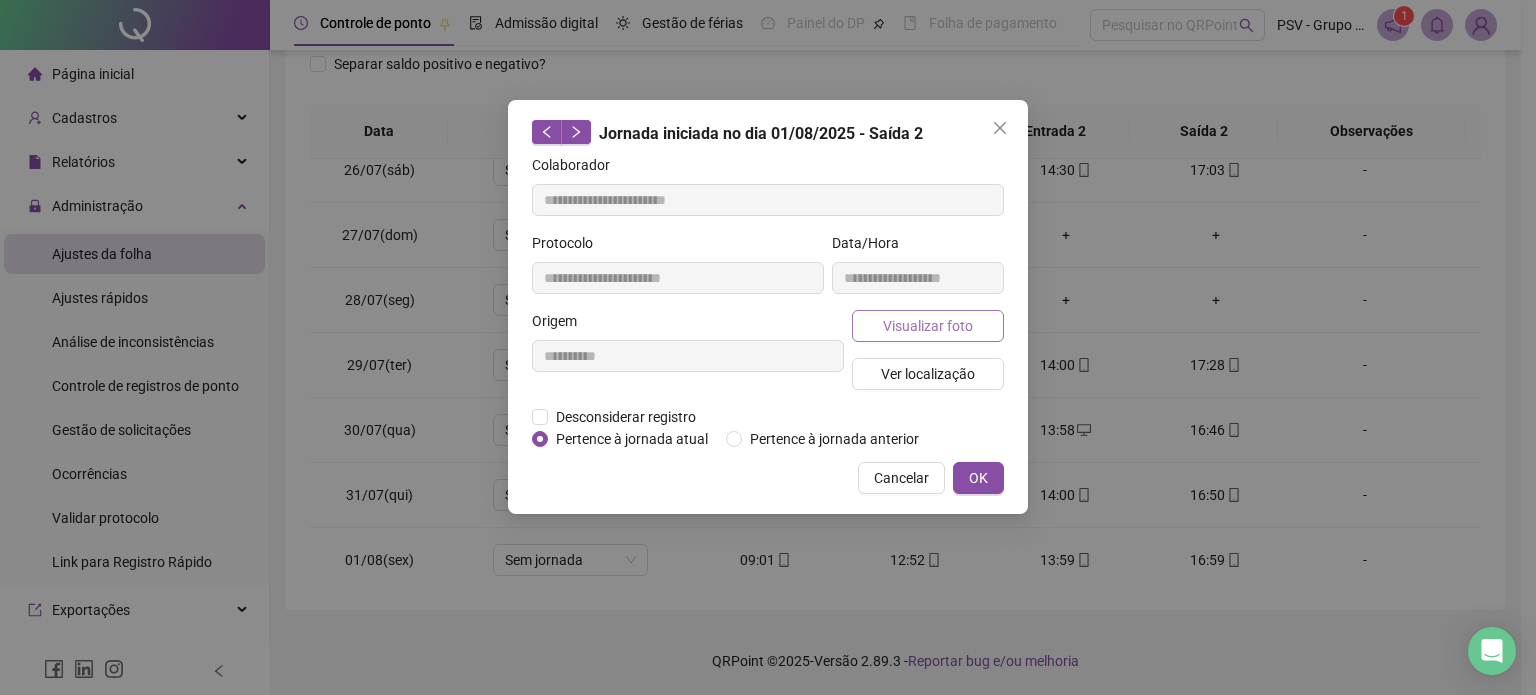 click on "Visualizar foto" at bounding box center [928, 326] 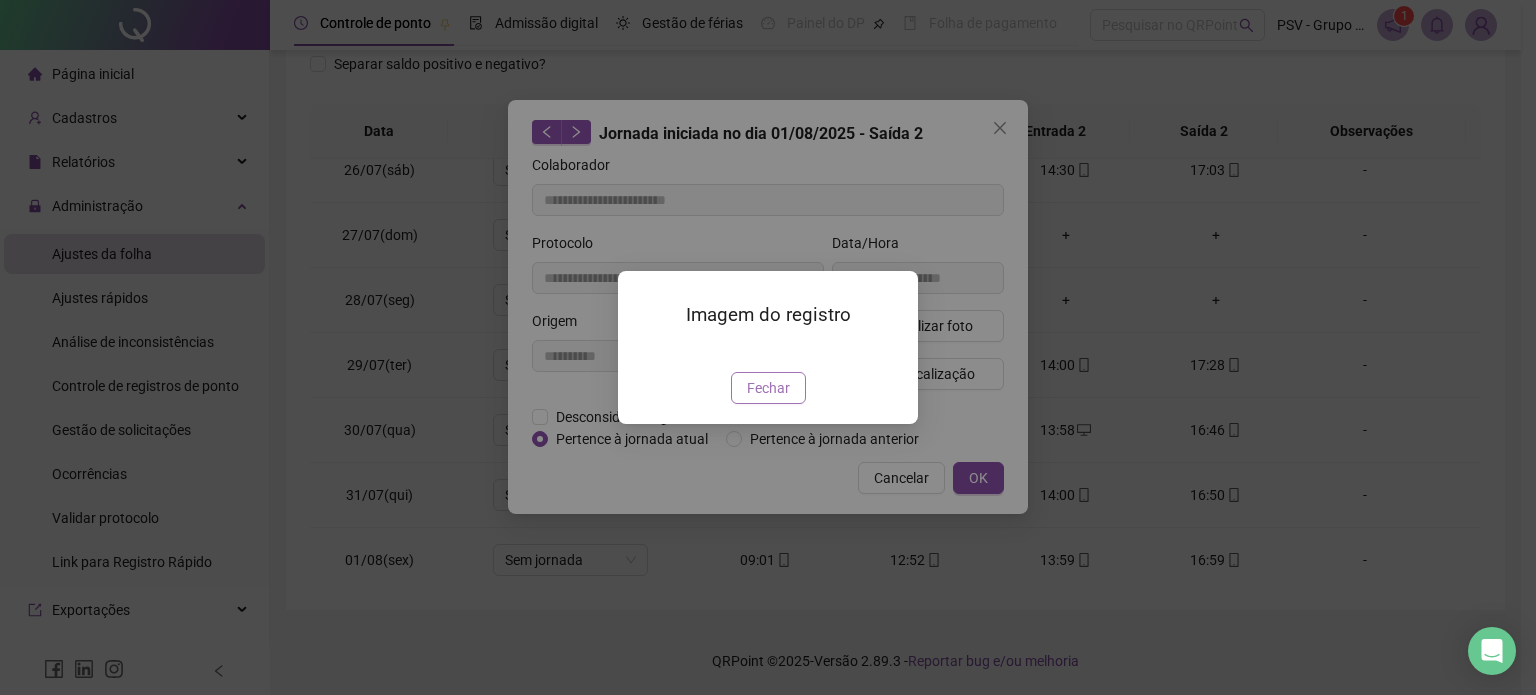 click on "Fechar" at bounding box center (768, 388) 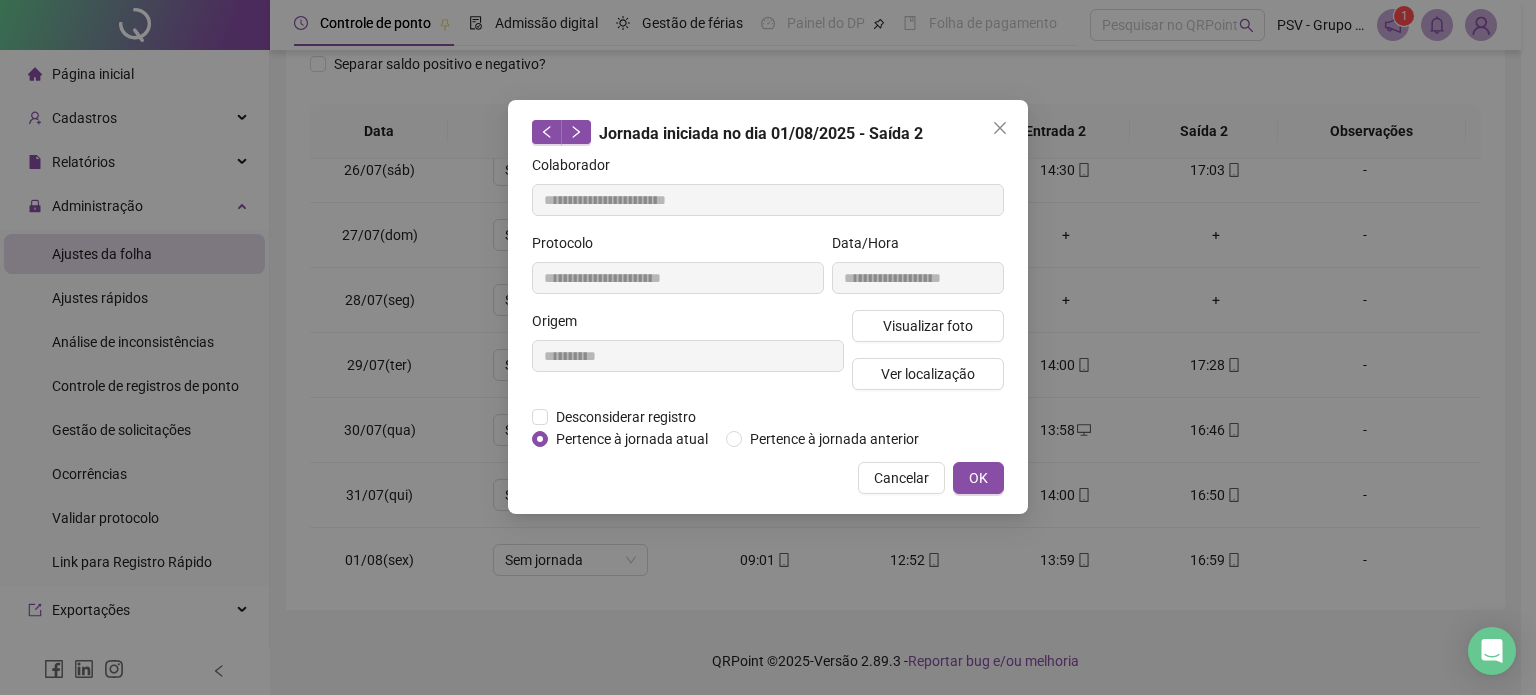 drag, startPoint x: 996, startPoint y: 124, endPoint x: 1228, endPoint y: 339, distance: 316.30524 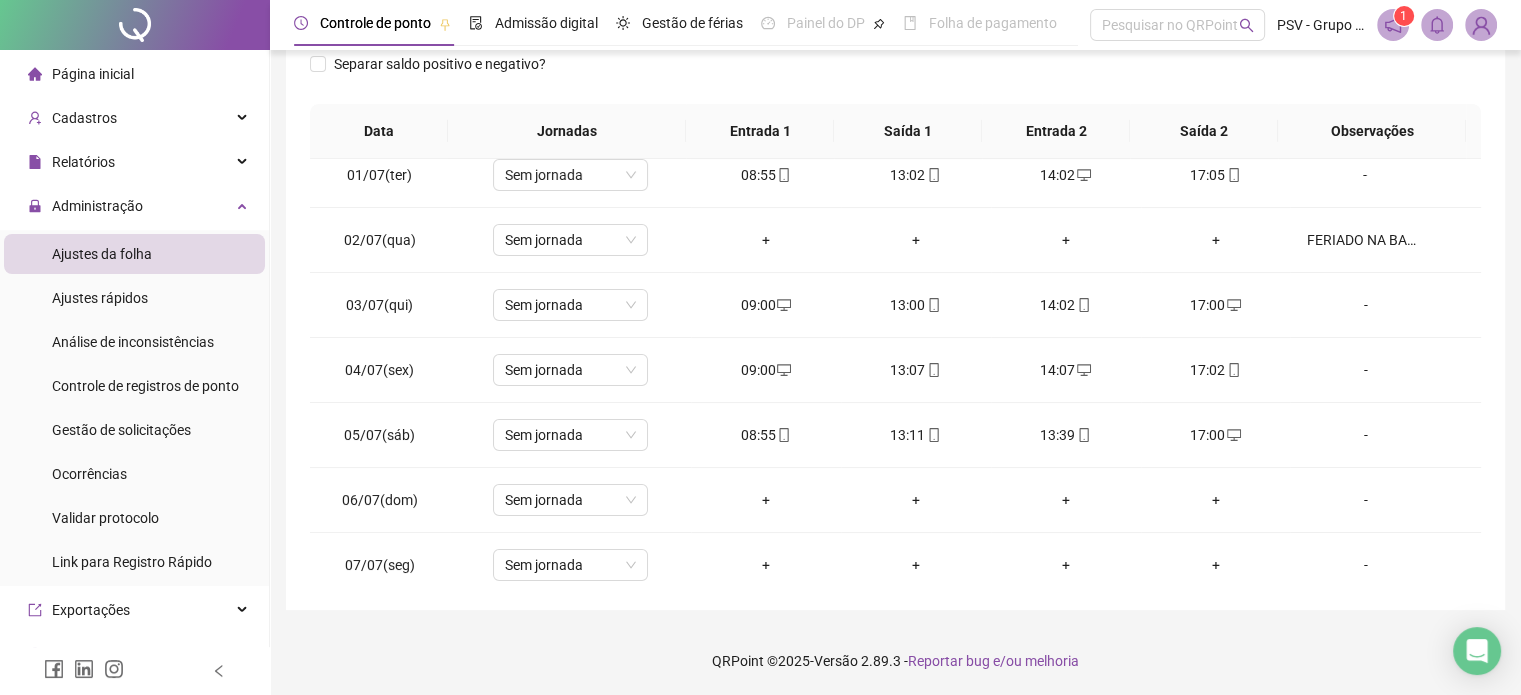 scroll, scrollTop: 0, scrollLeft: 0, axis: both 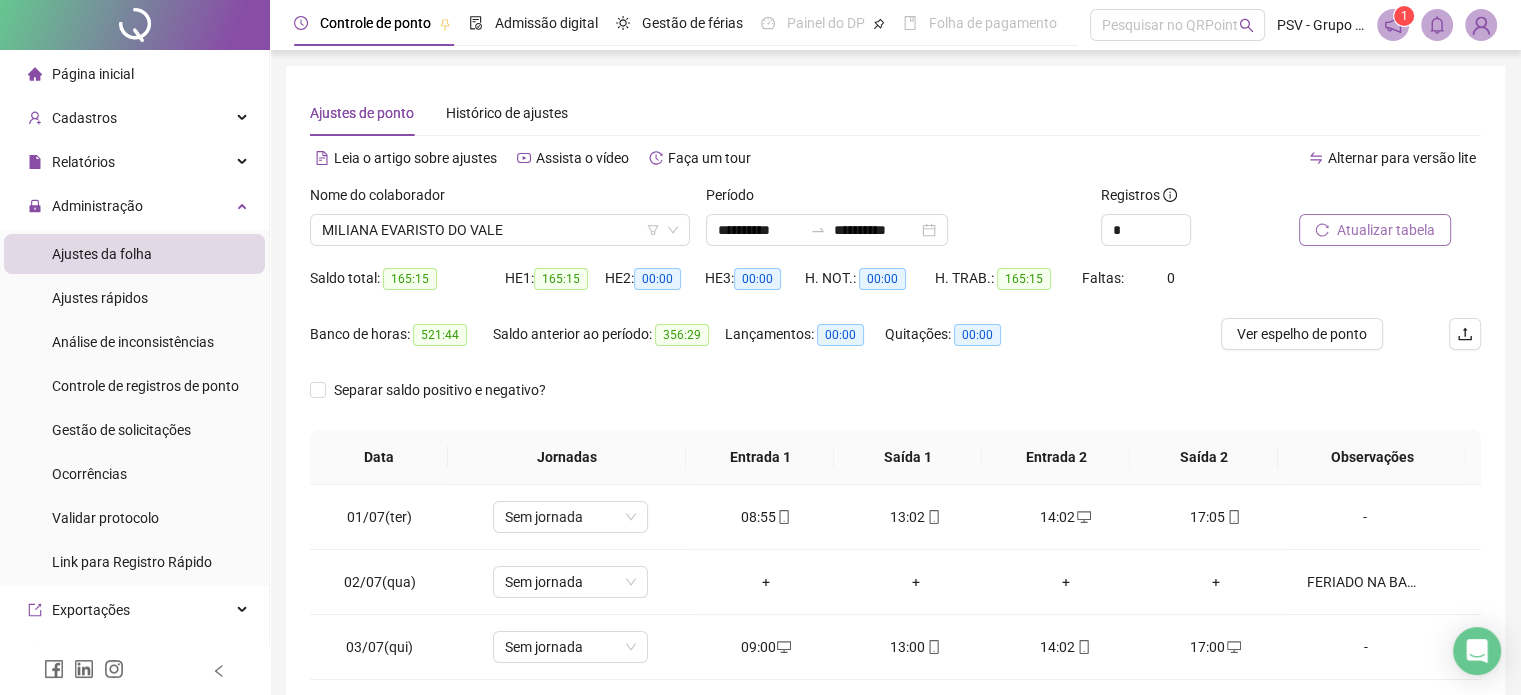 click on "Atualizar tabela" at bounding box center (1386, 230) 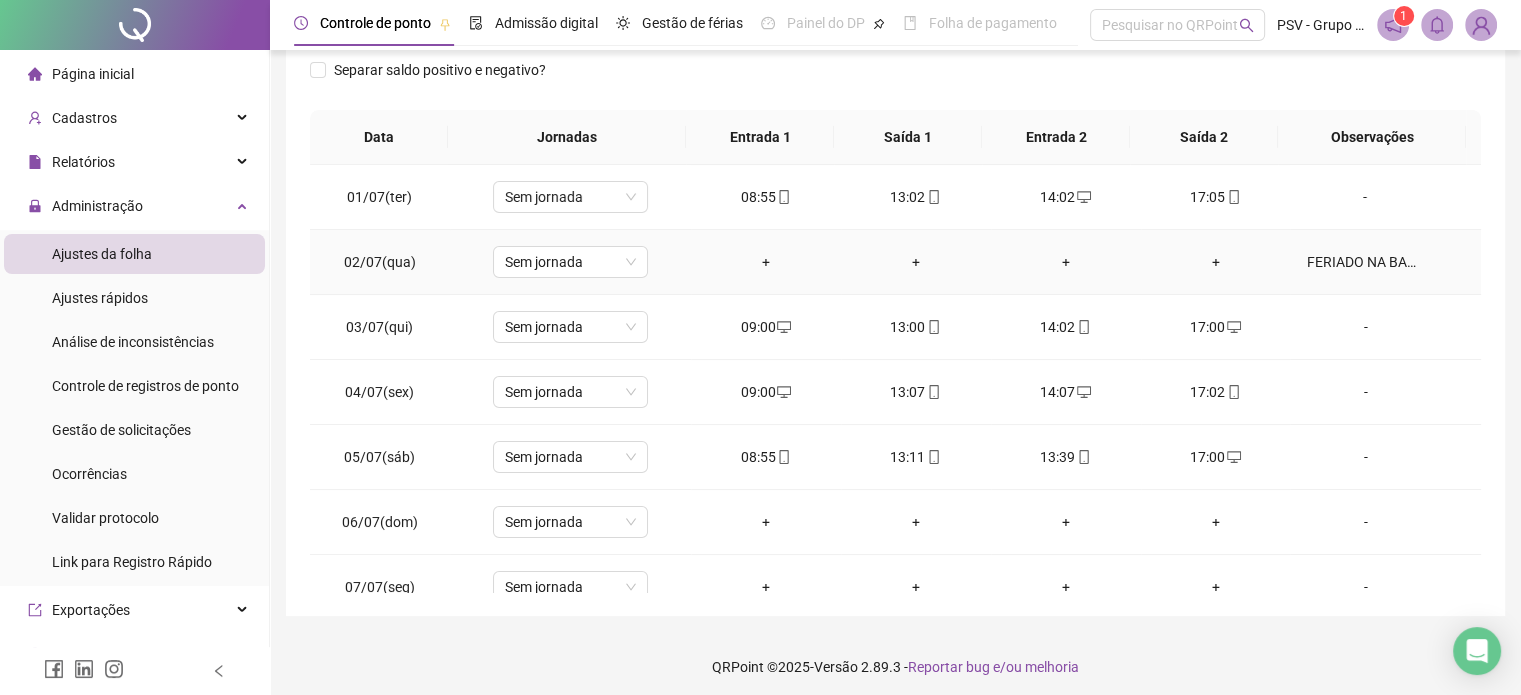scroll, scrollTop: 326, scrollLeft: 0, axis: vertical 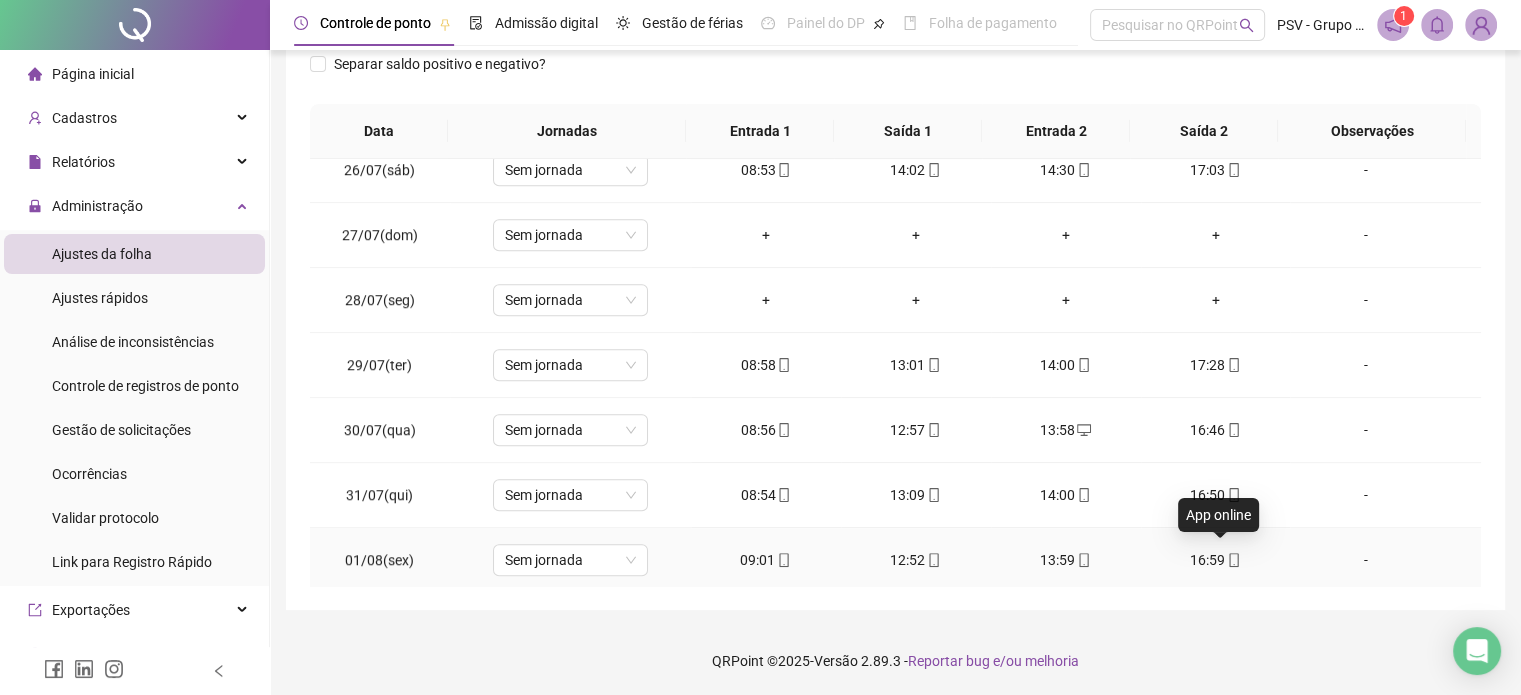 click 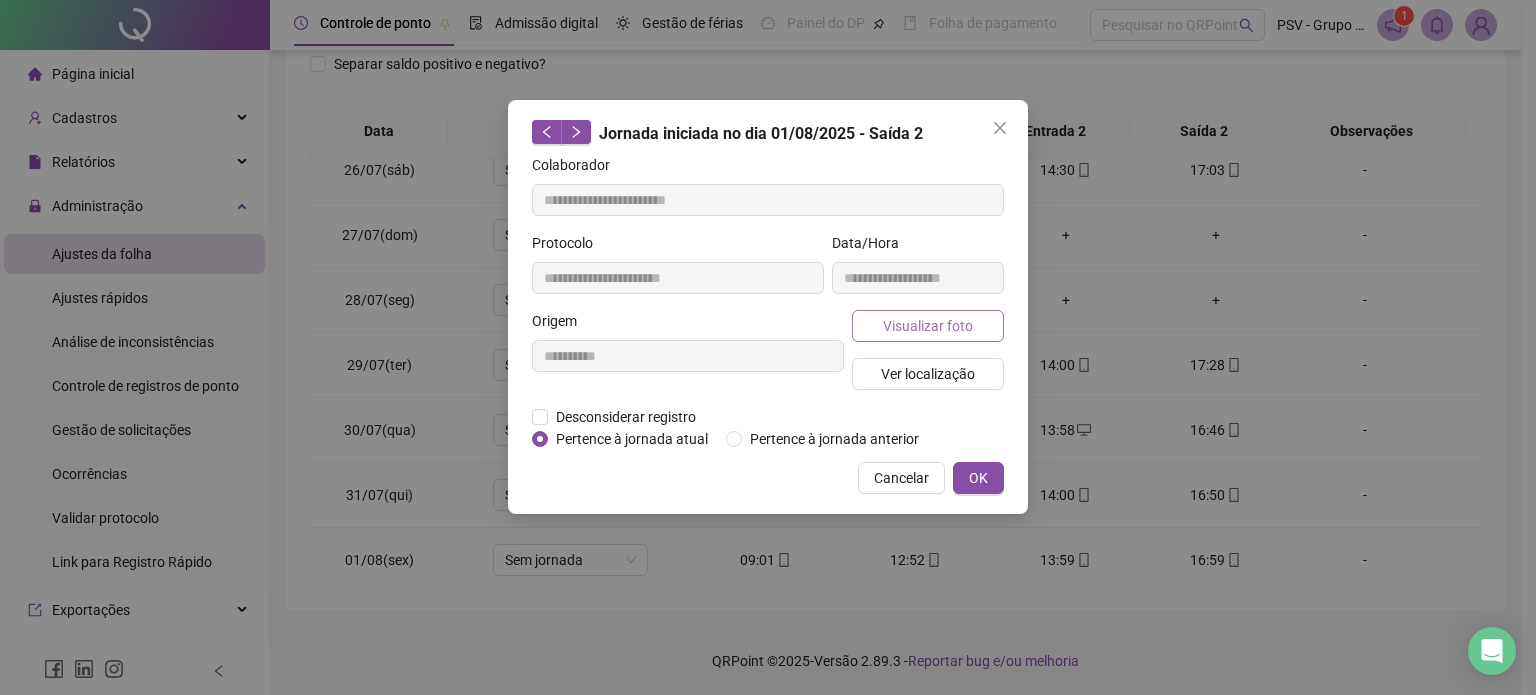 click on "Visualizar foto" at bounding box center (928, 326) 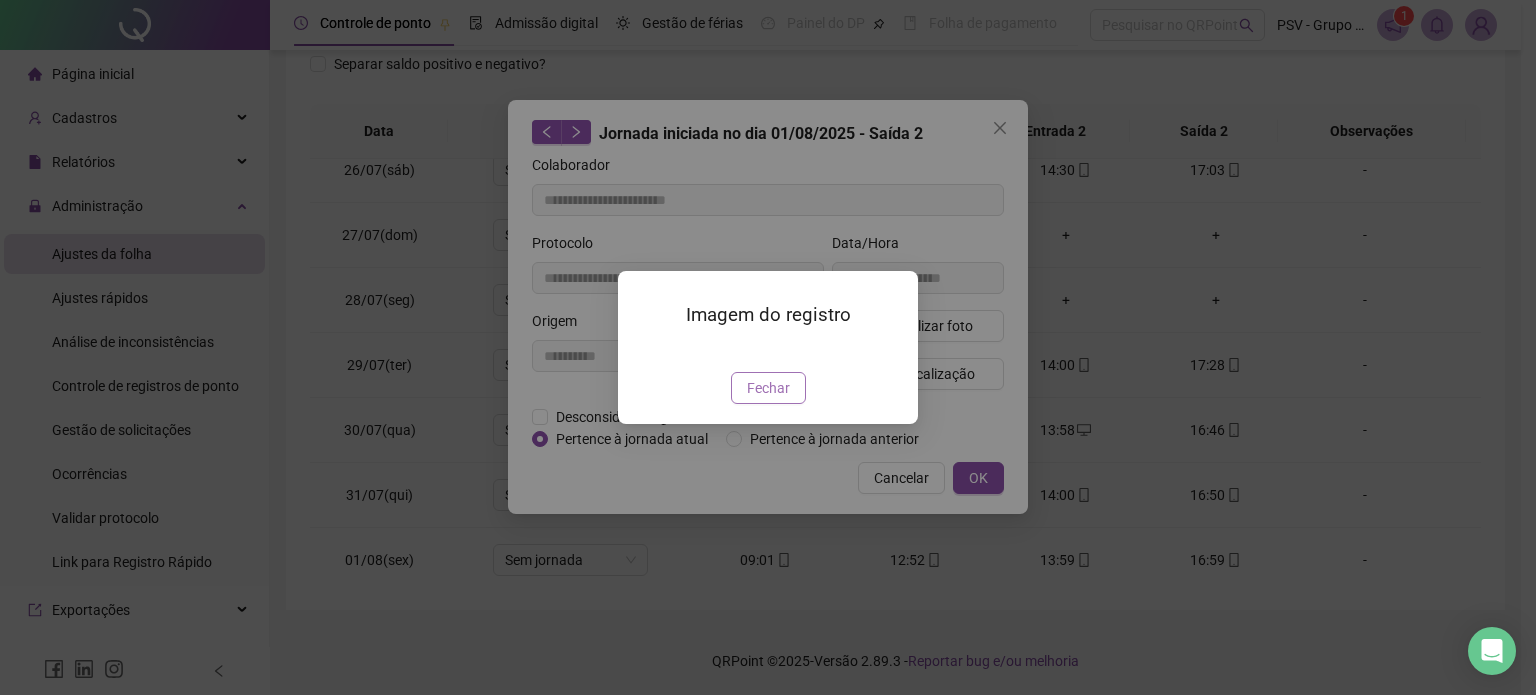 click on "Fechar" at bounding box center [768, 388] 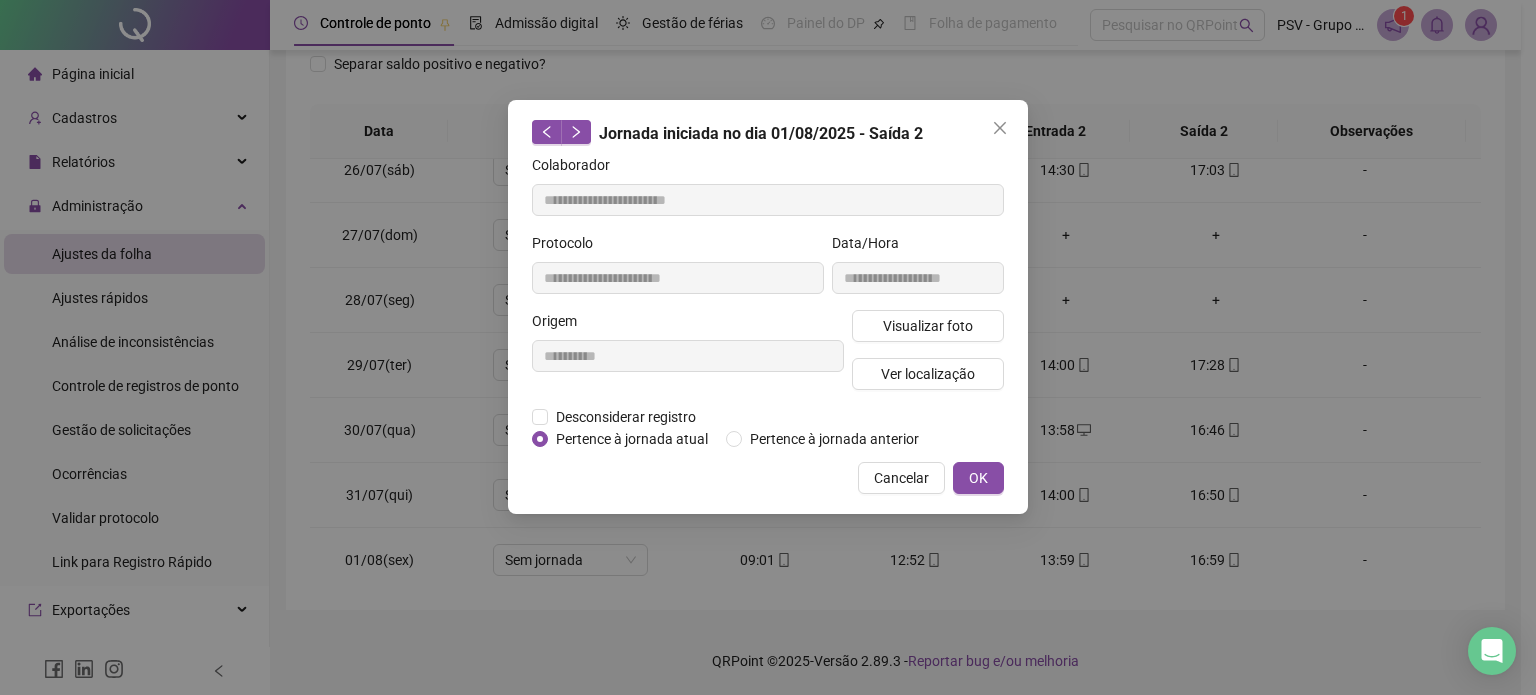 drag, startPoint x: 1001, startPoint y: 131, endPoint x: 1120, endPoint y: 371, distance: 267.88245 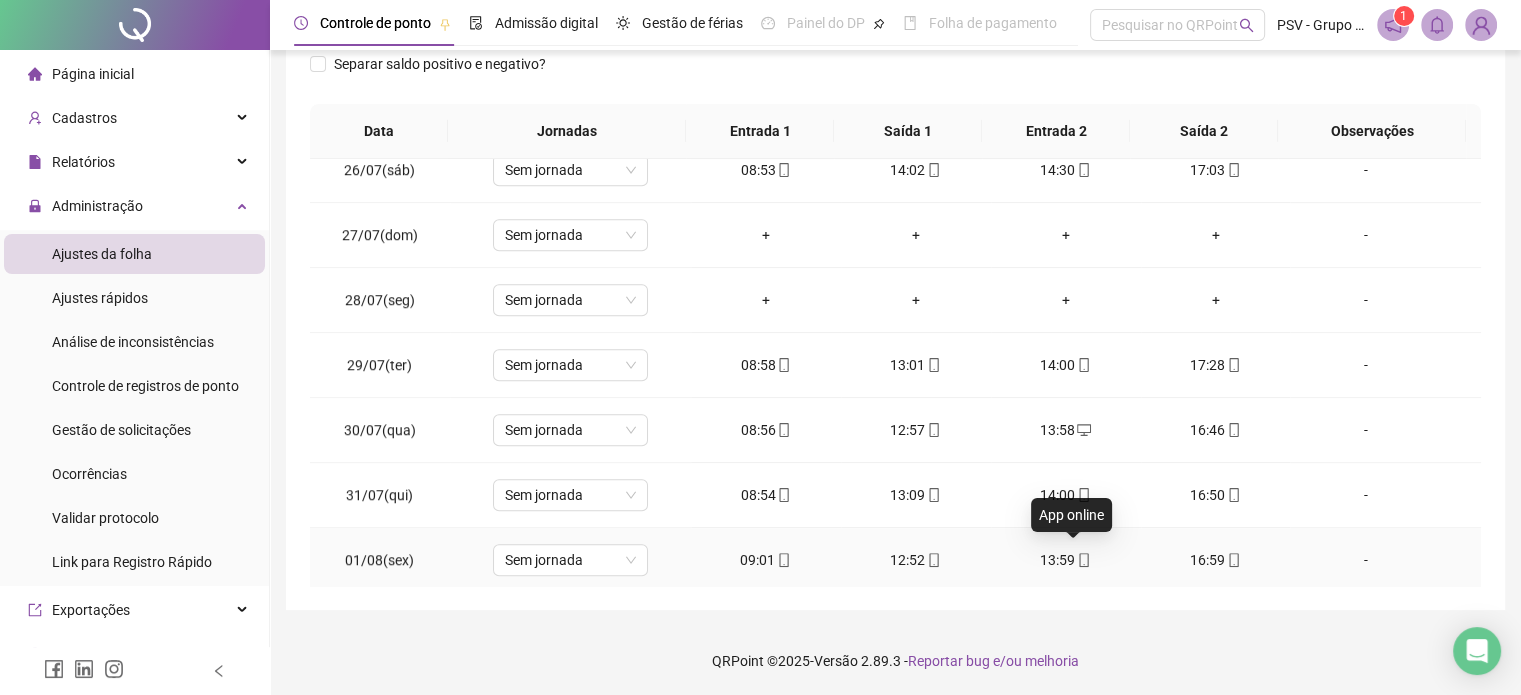 click 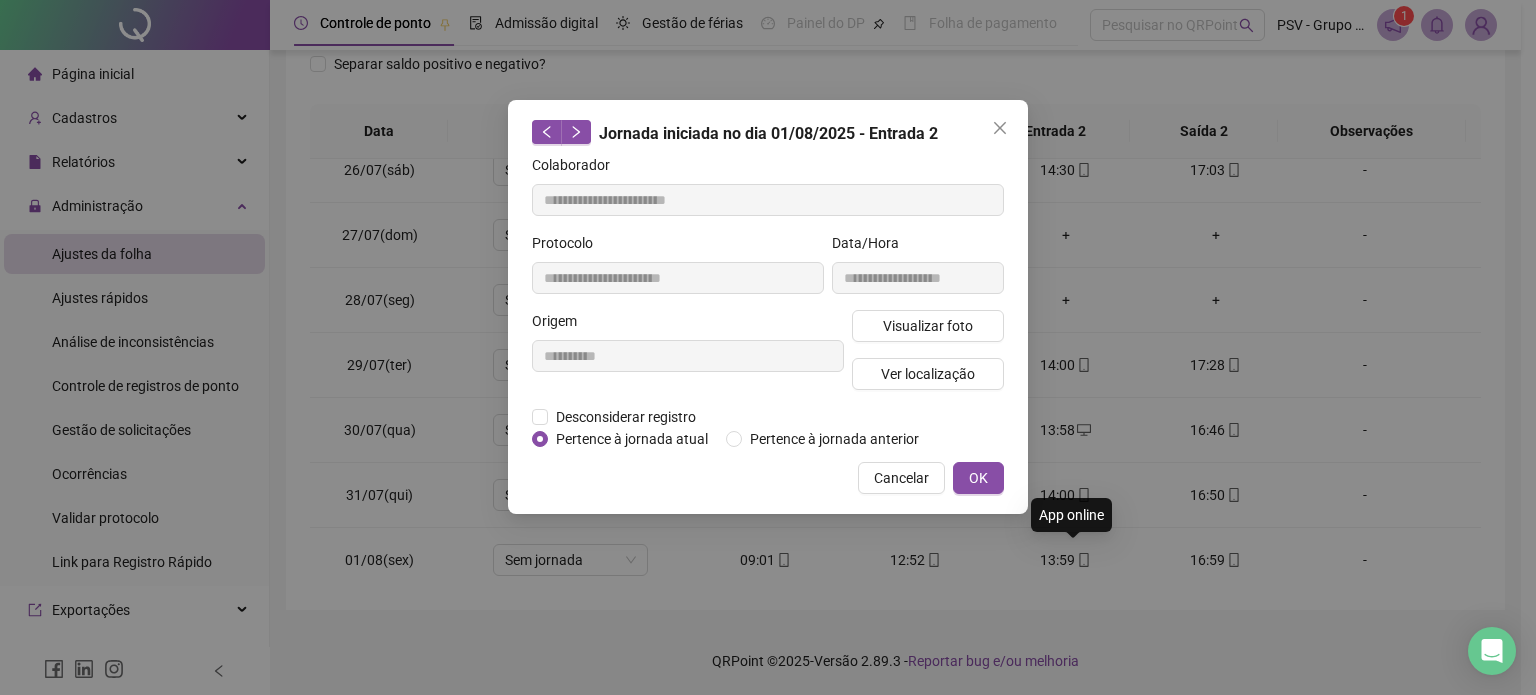 type on "**********" 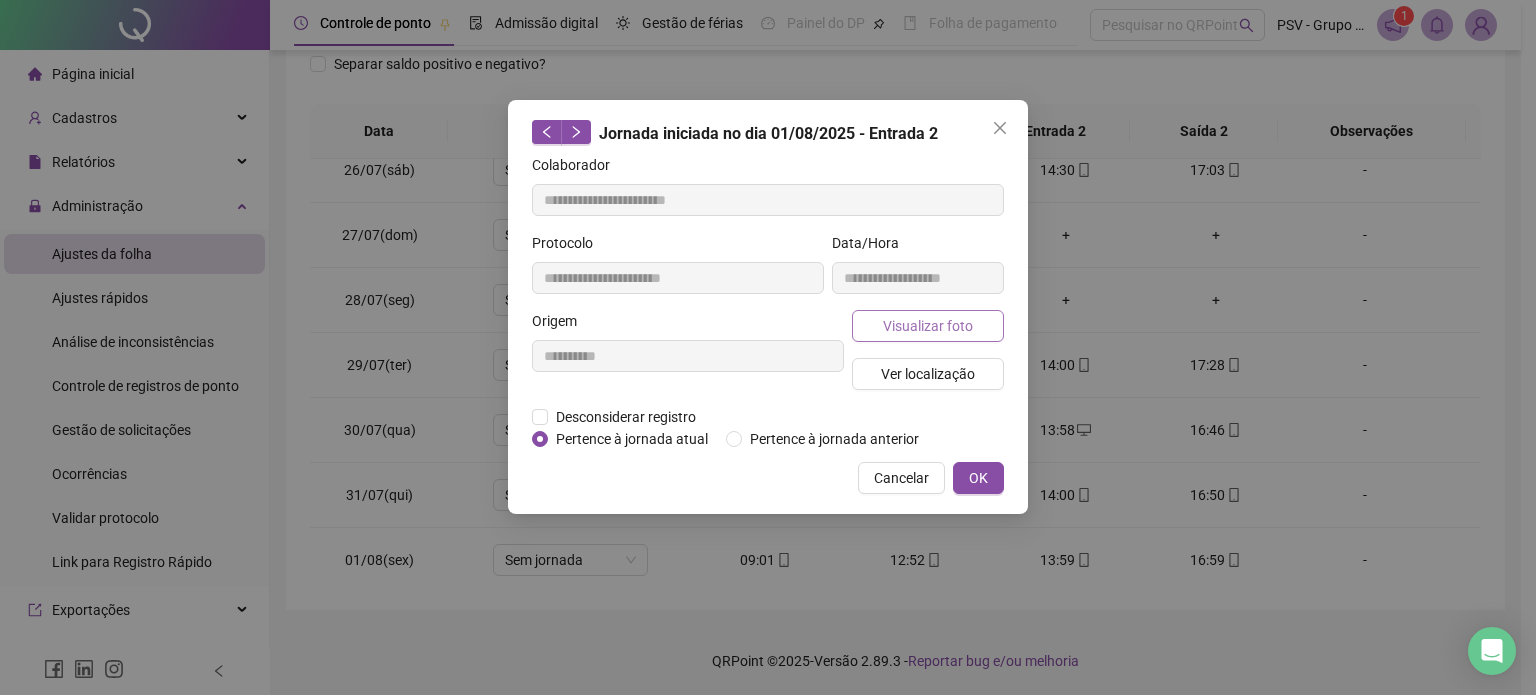click on "Visualizar foto" at bounding box center [928, 326] 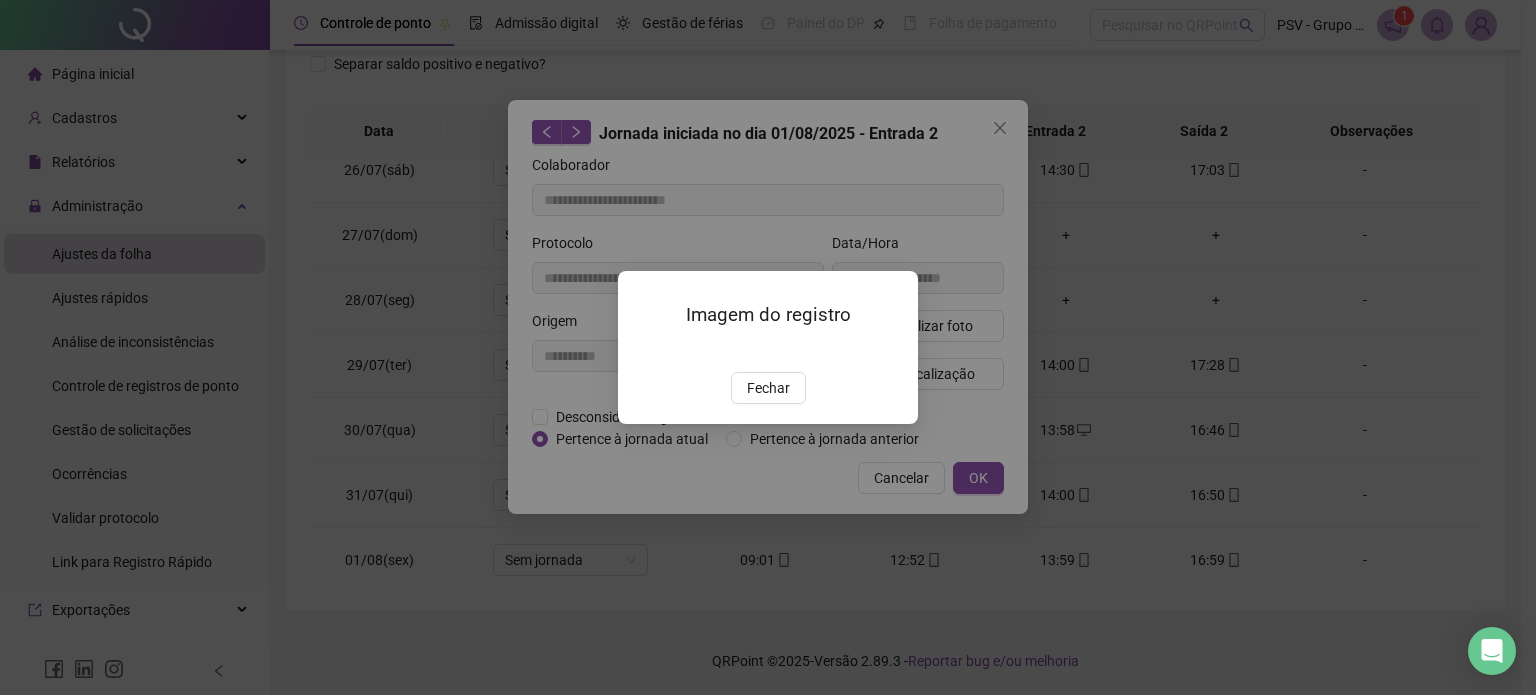 click on "Imagem do registro Fechar" at bounding box center [768, 347] 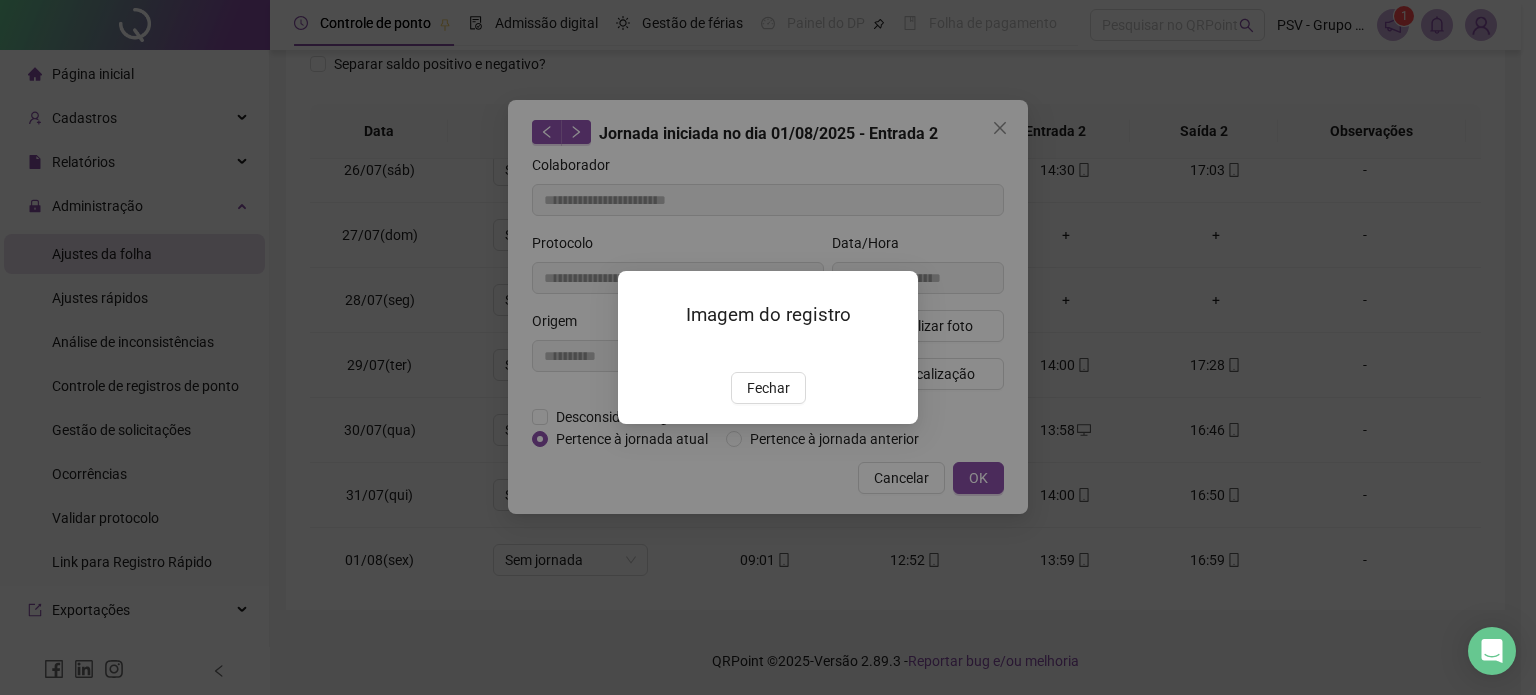 drag, startPoint x: 785, startPoint y: 496, endPoint x: 915, endPoint y: 416, distance: 152.64337 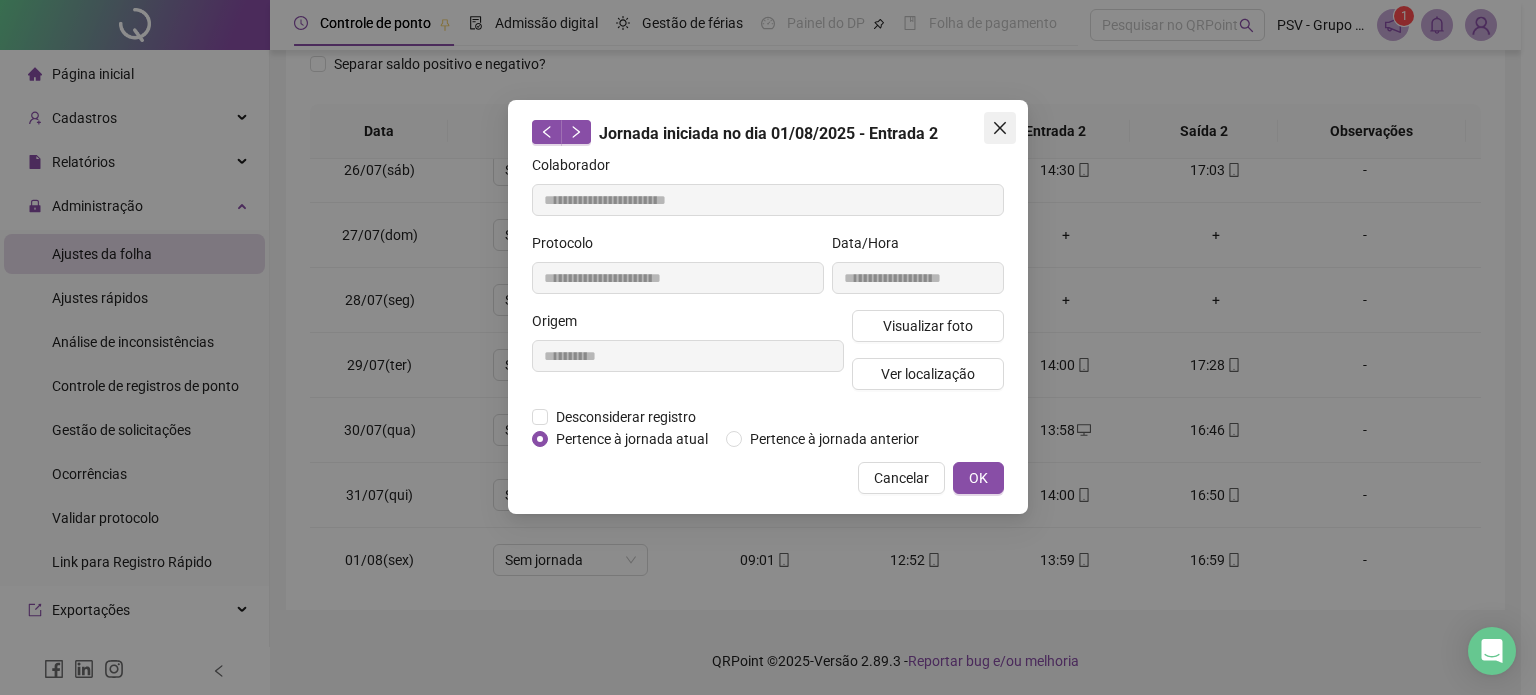 click 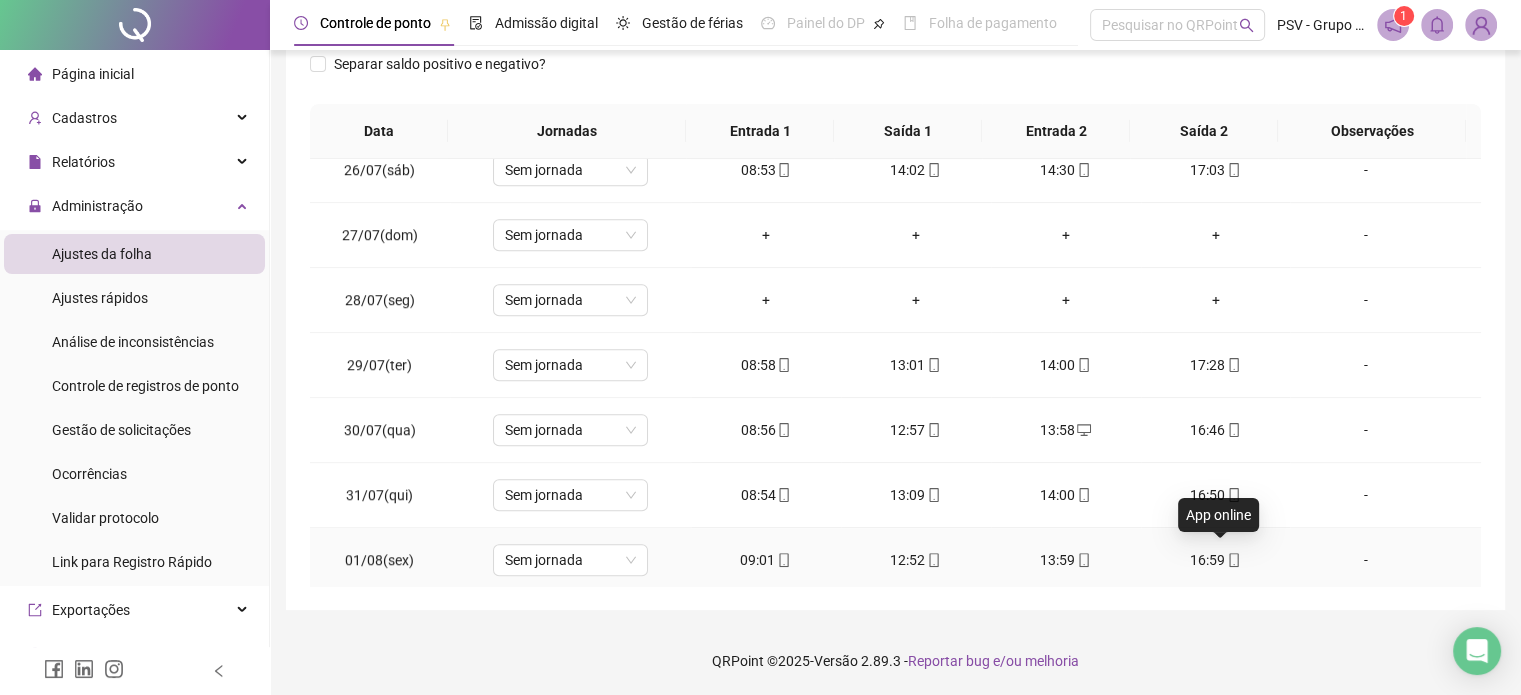 click 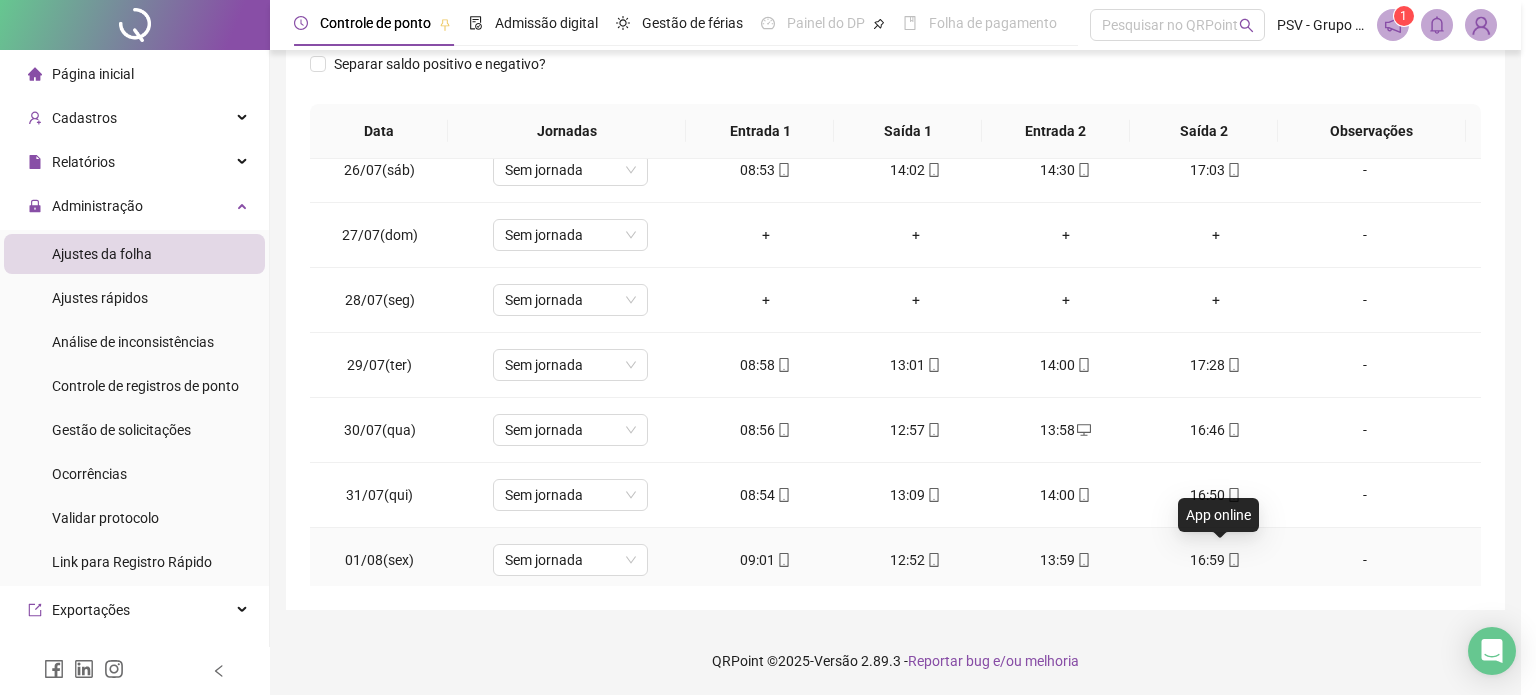 type on "**********" 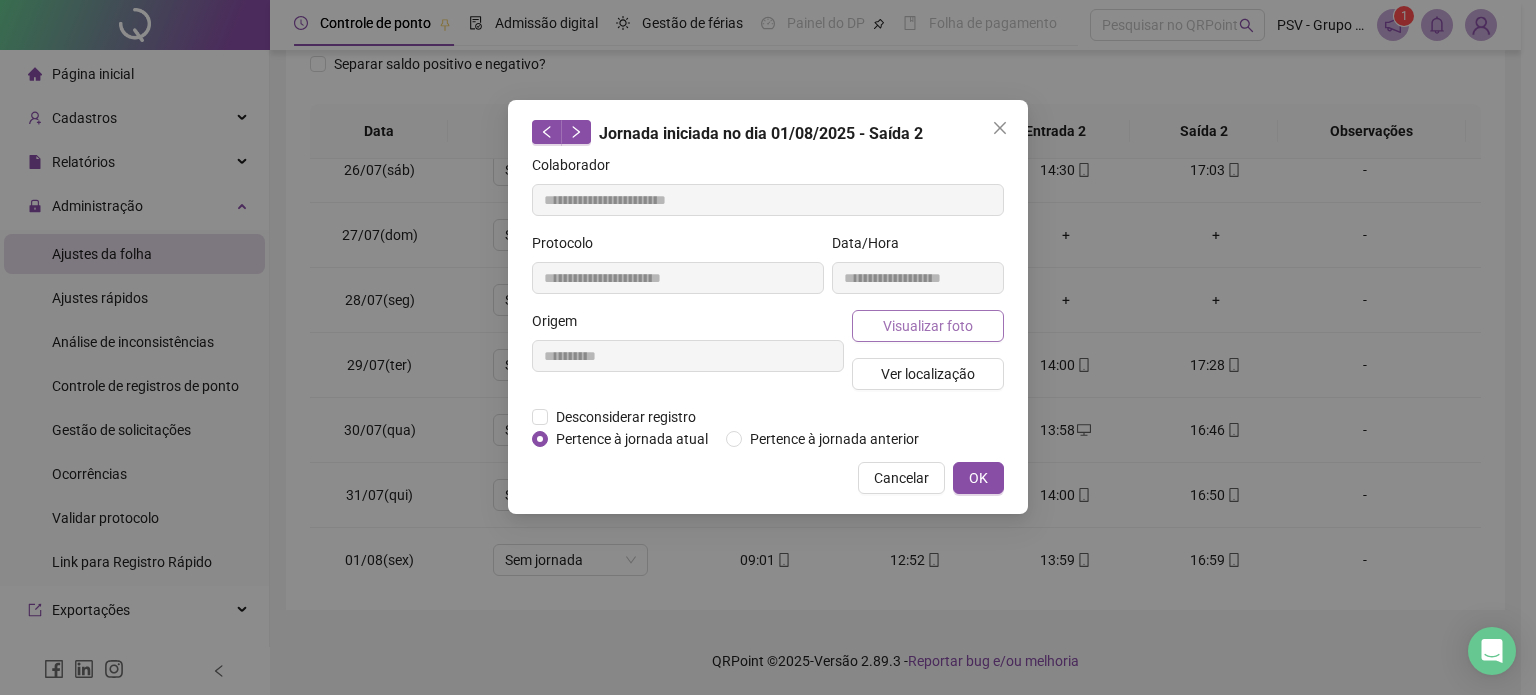 click on "Visualizar foto" at bounding box center (928, 326) 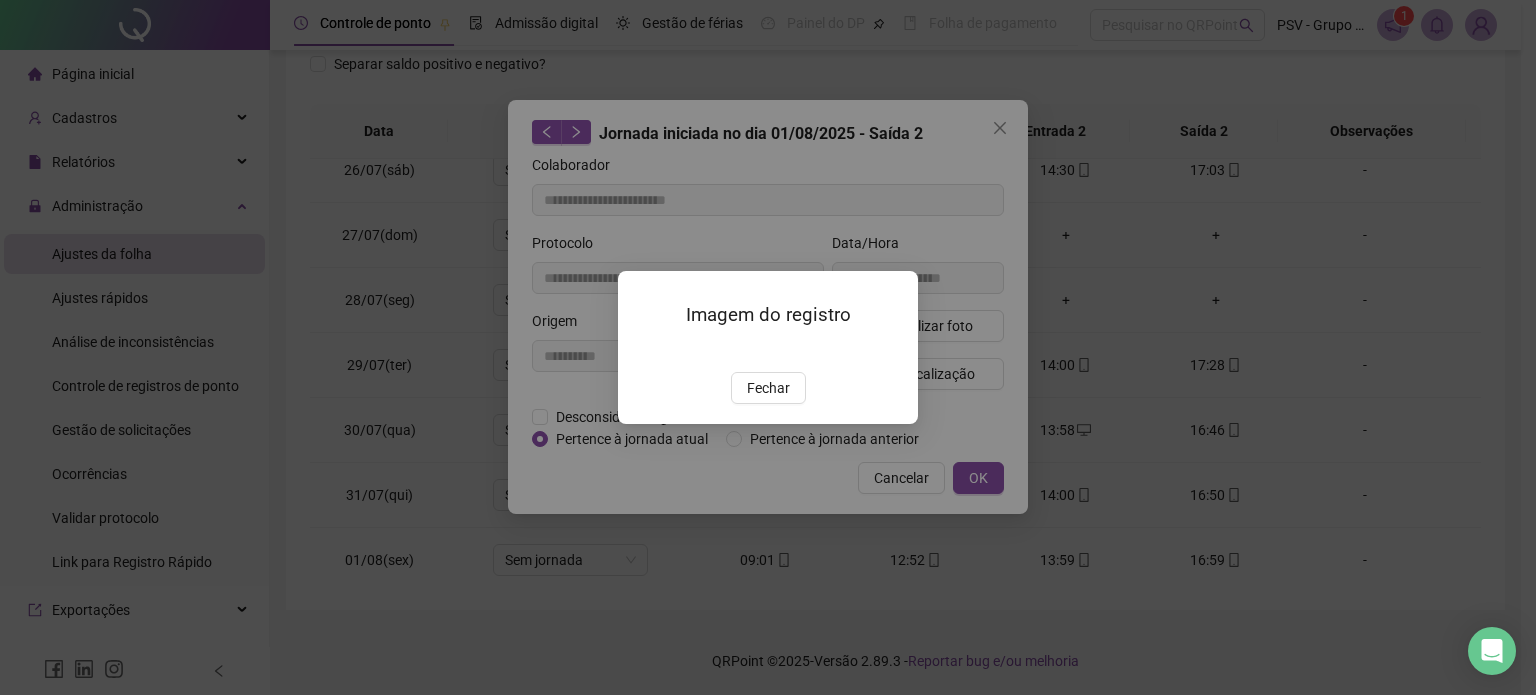 click on "Fechar" at bounding box center [768, 388] 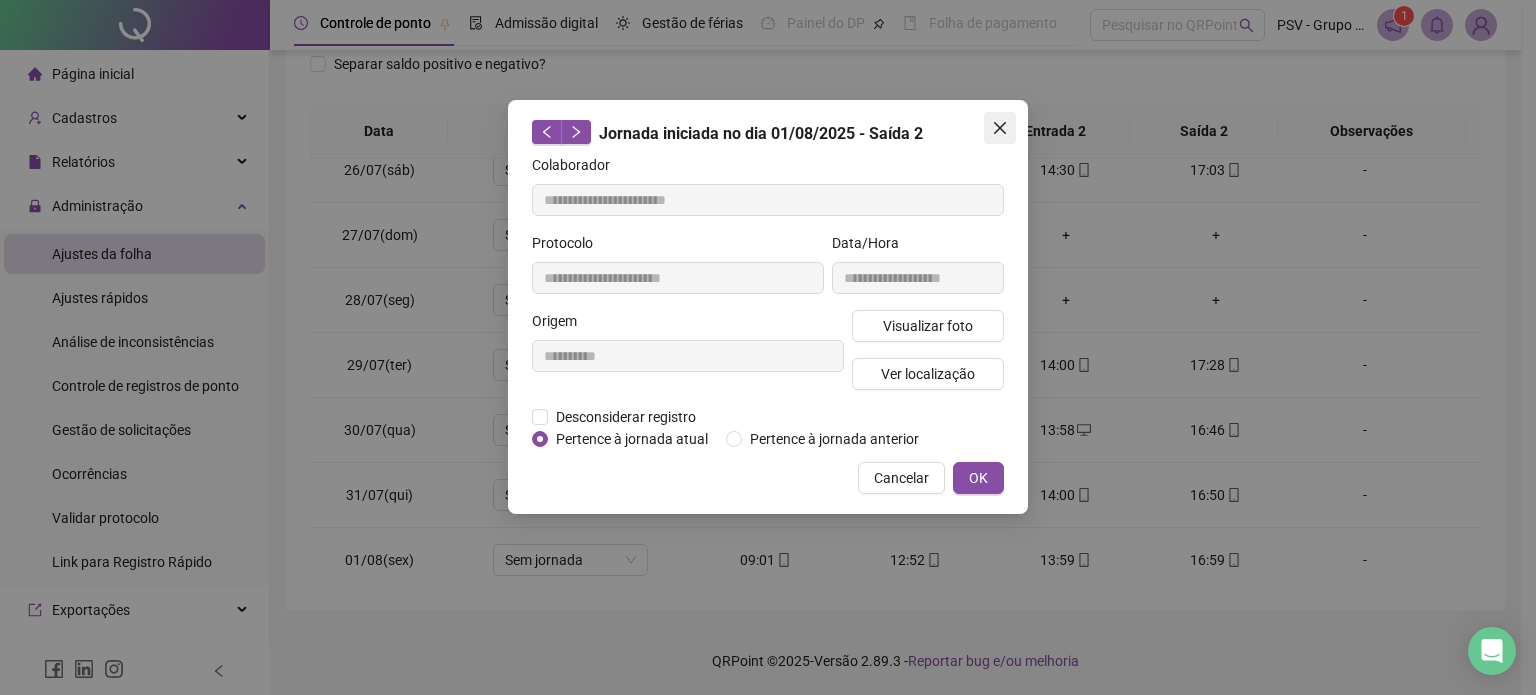 click 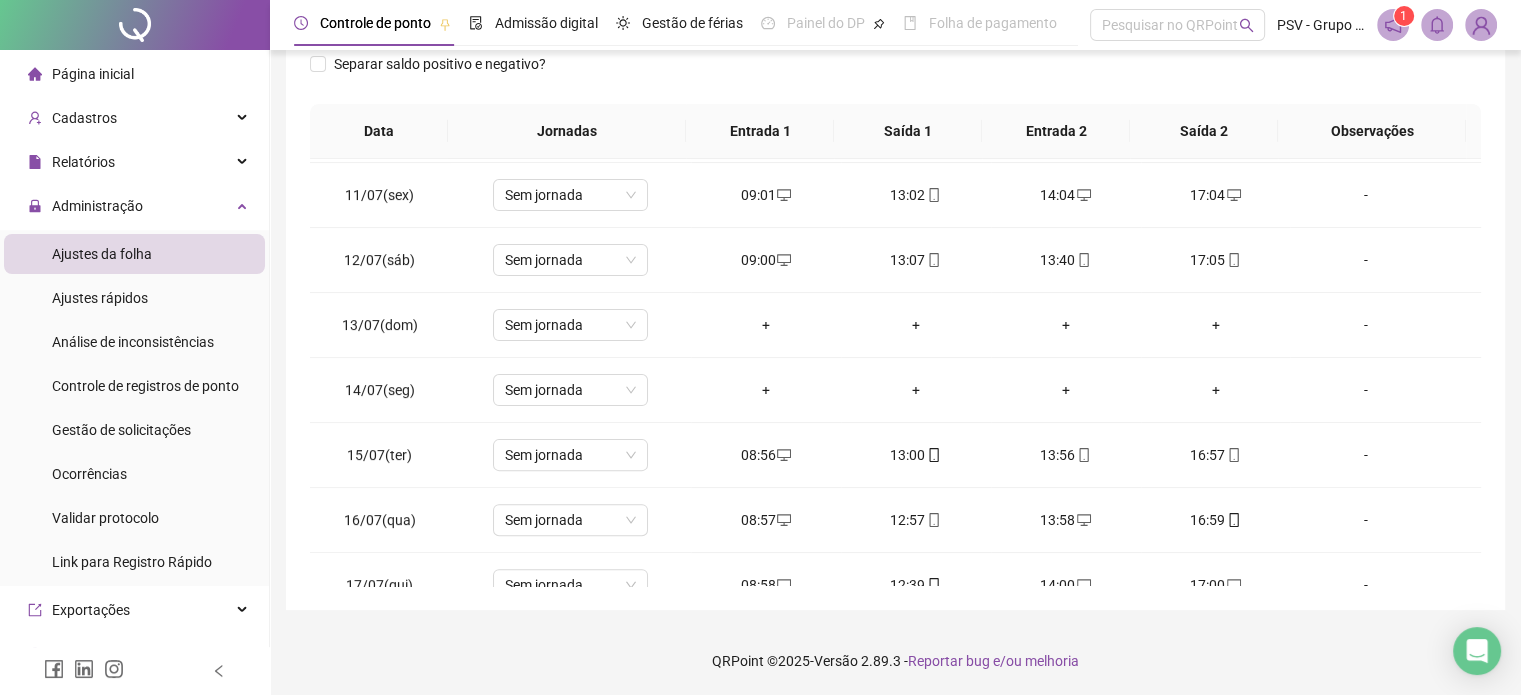 scroll, scrollTop: 0, scrollLeft: 0, axis: both 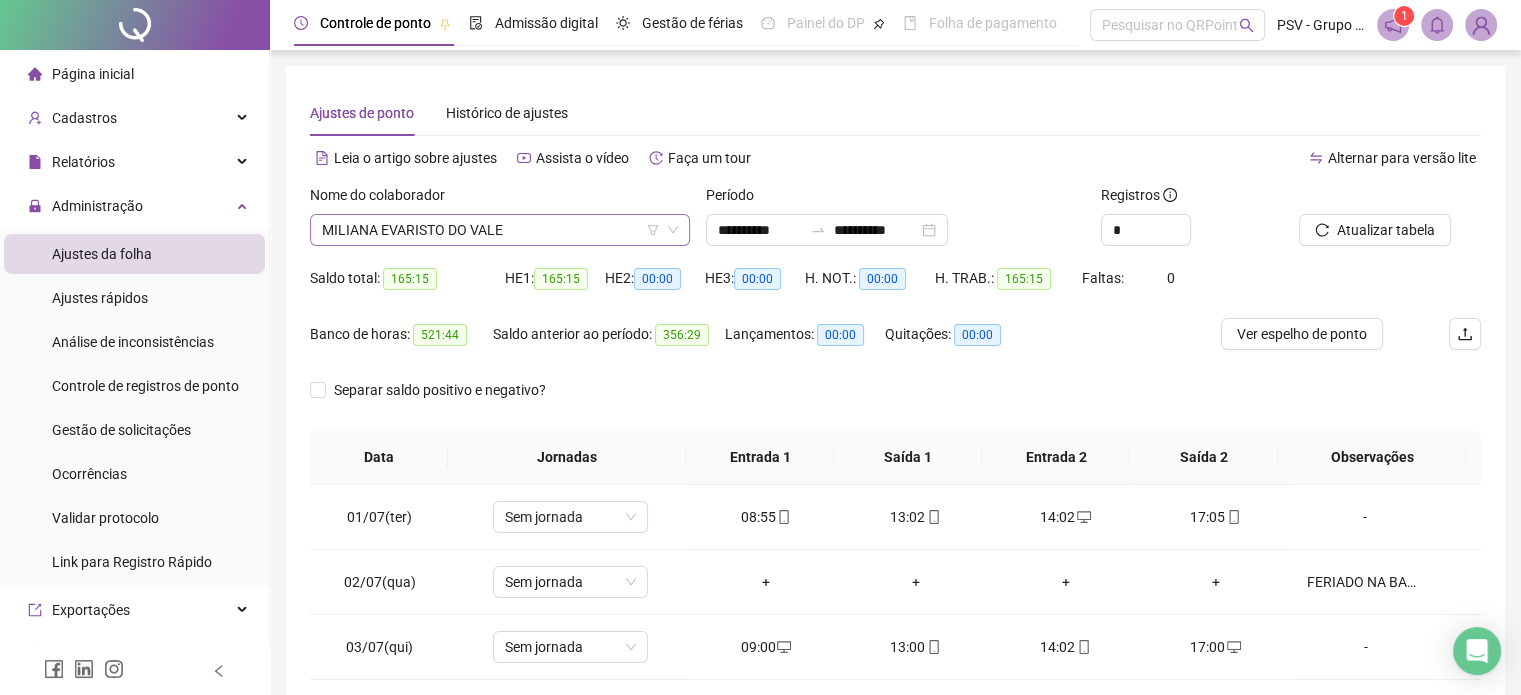 click on "MILIANA EVARISTO DO VALE" at bounding box center [500, 230] 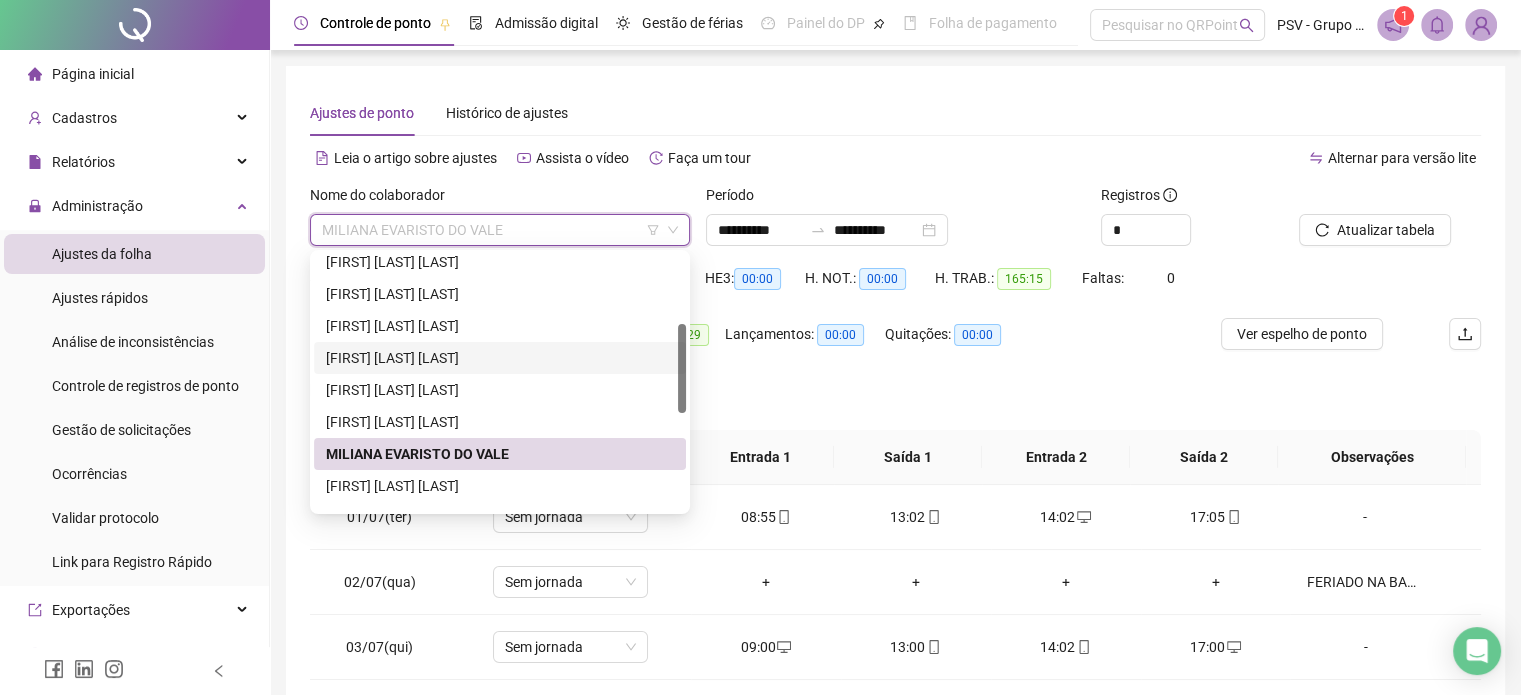 scroll, scrollTop: 400, scrollLeft: 0, axis: vertical 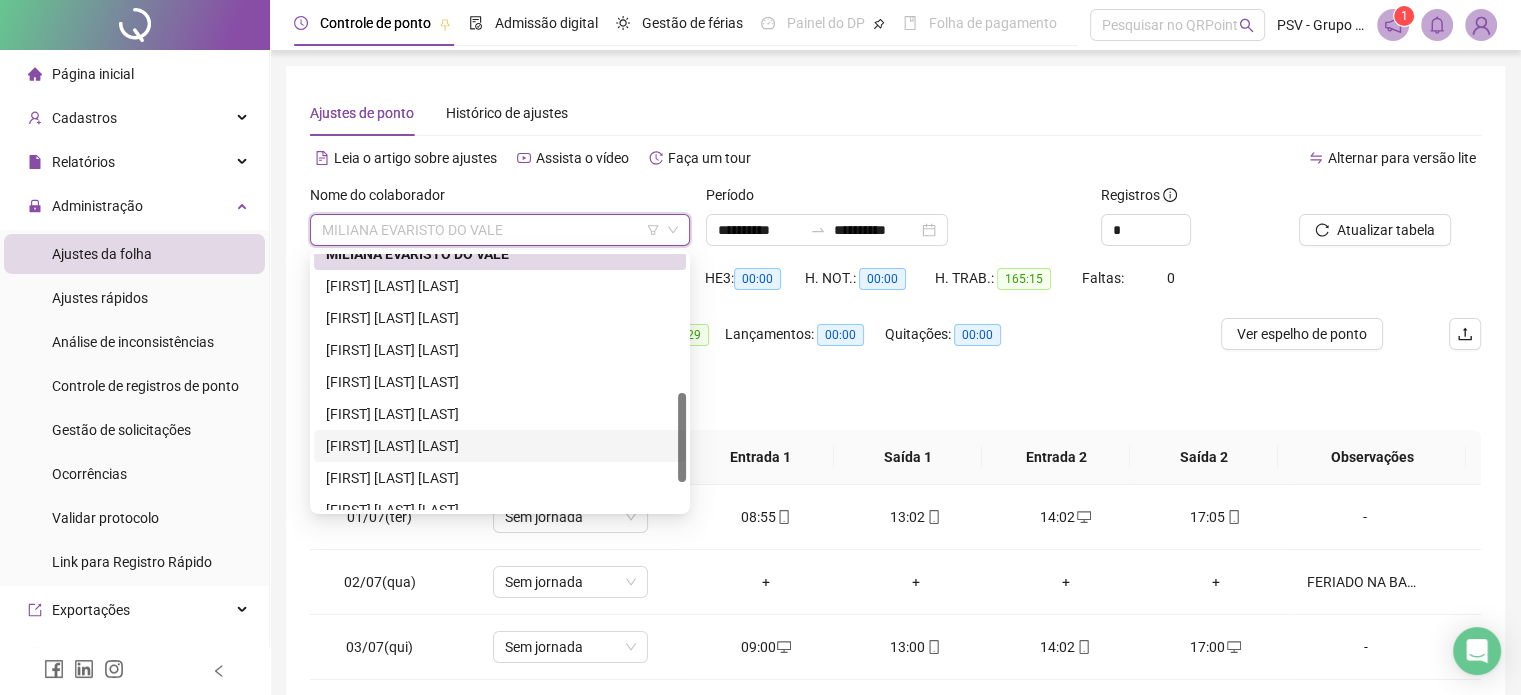 click on "[FIRST] [LAST] [LAST]" at bounding box center [500, 446] 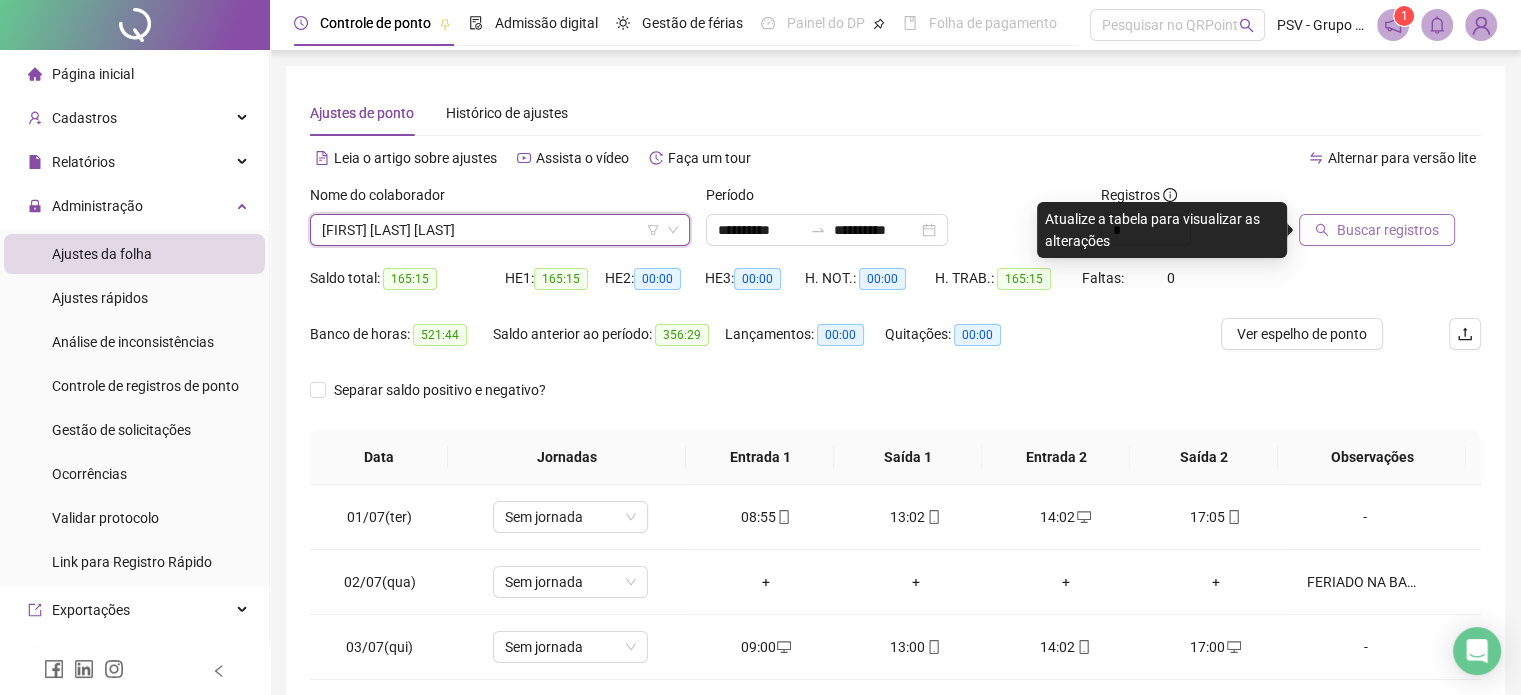 click on "Buscar registros" at bounding box center (1388, 230) 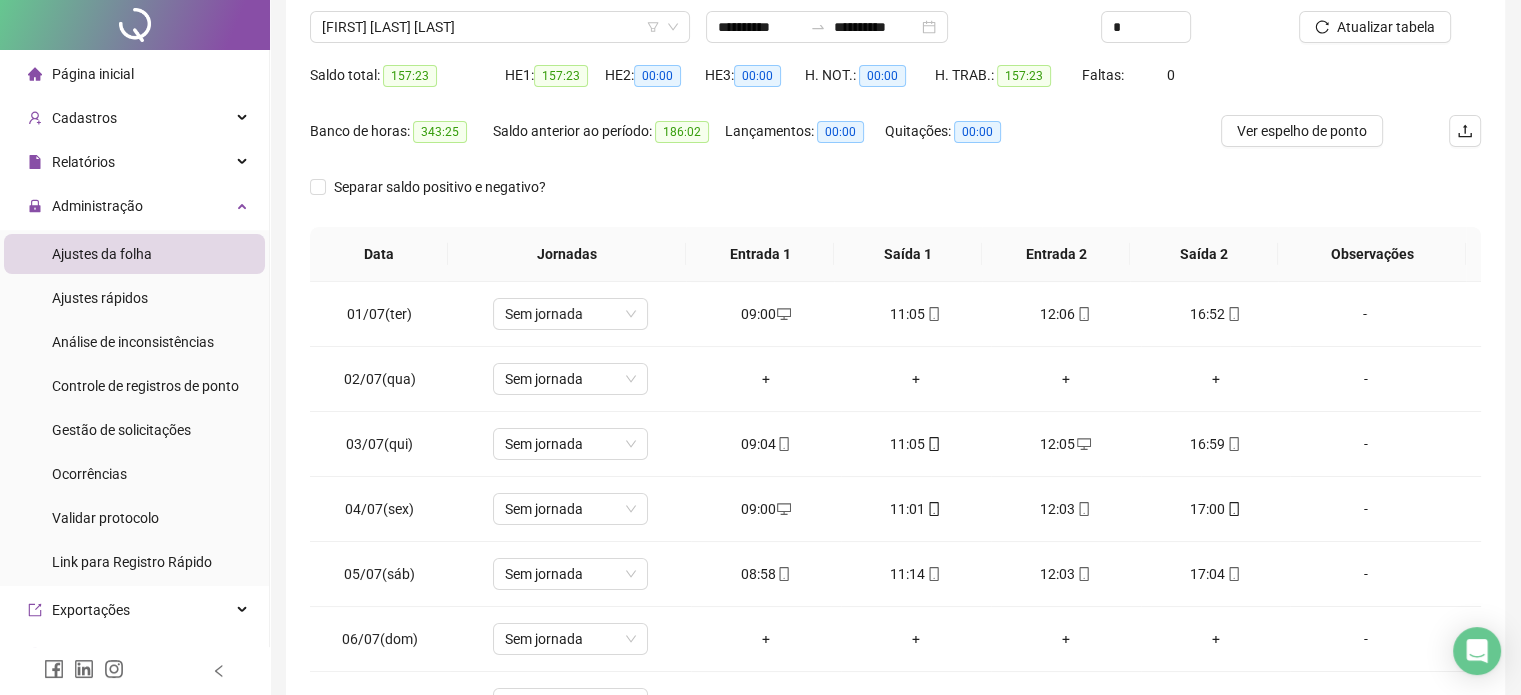 scroll, scrollTop: 326, scrollLeft: 0, axis: vertical 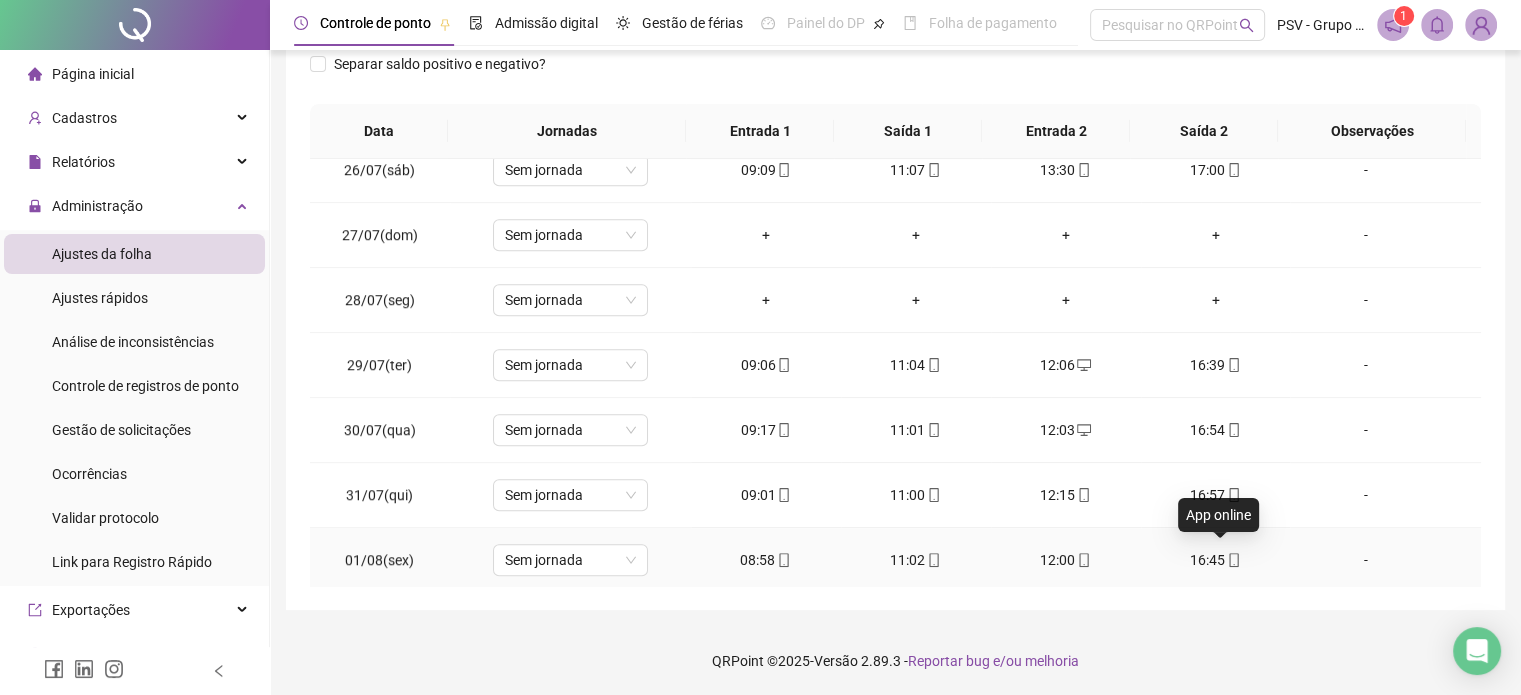 click 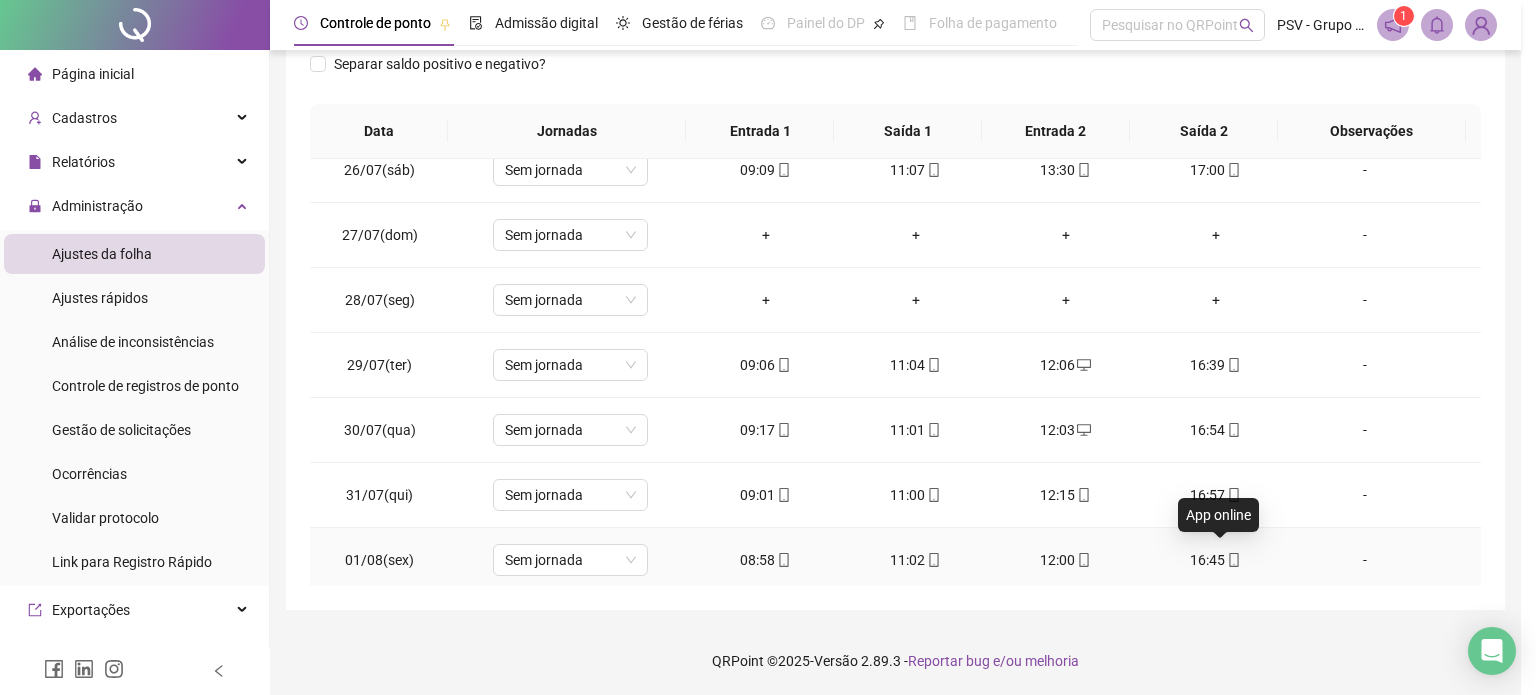 type on "**********" 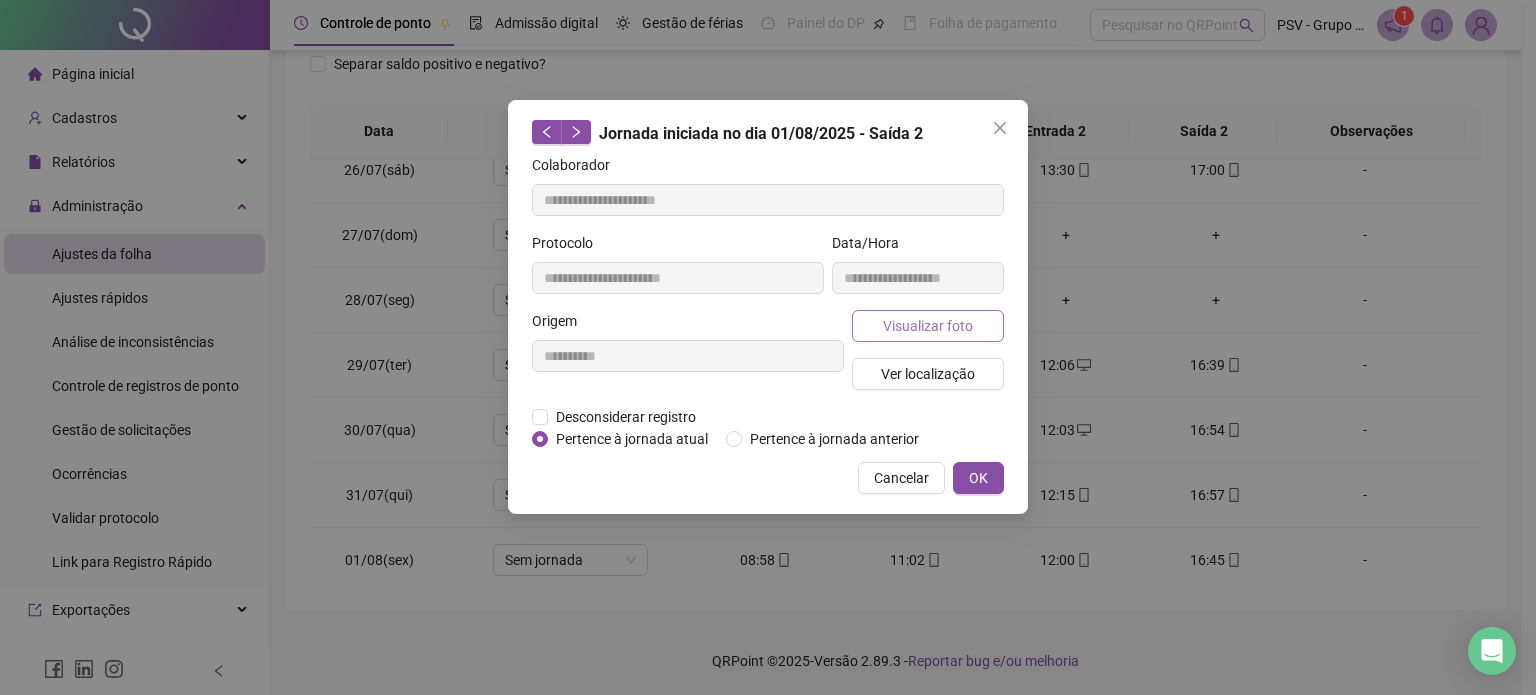 click on "Visualizar foto" at bounding box center (928, 326) 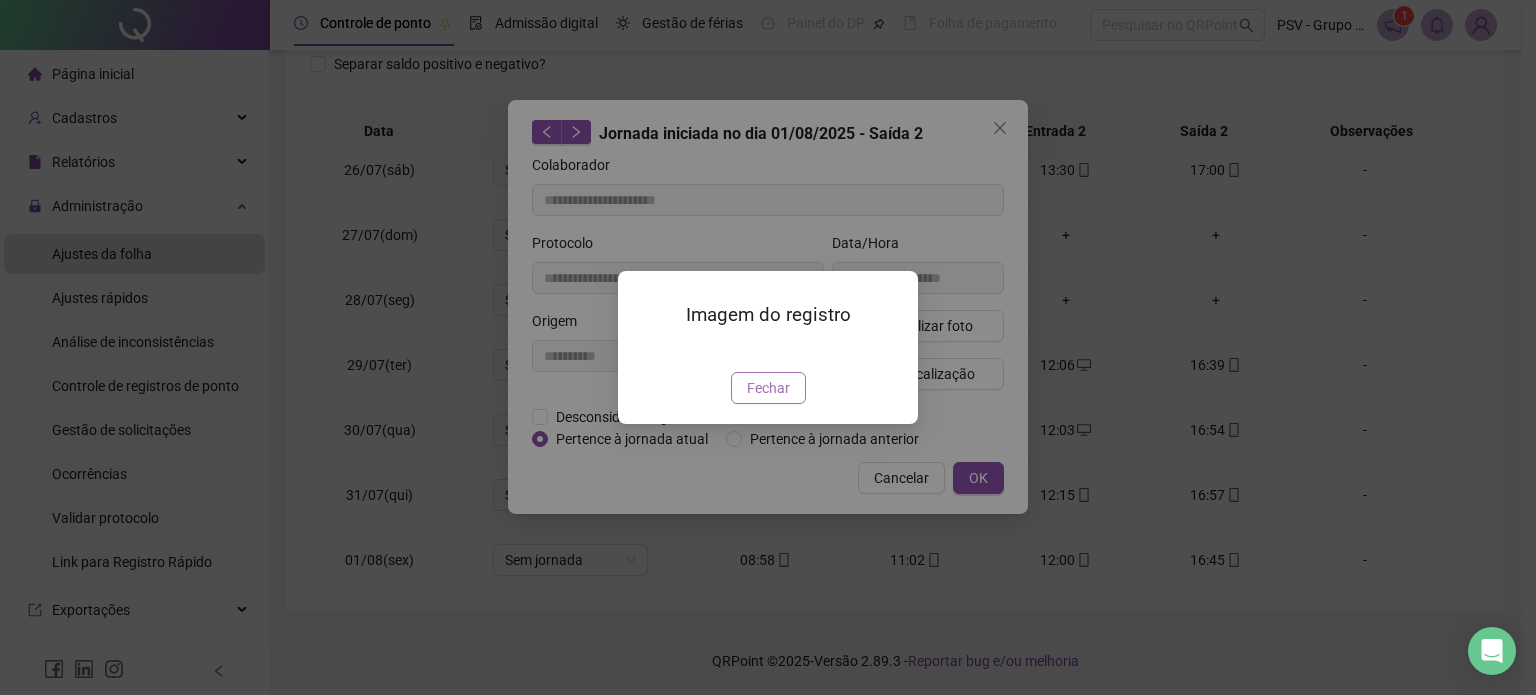 click on "Fechar" at bounding box center [768, 388] 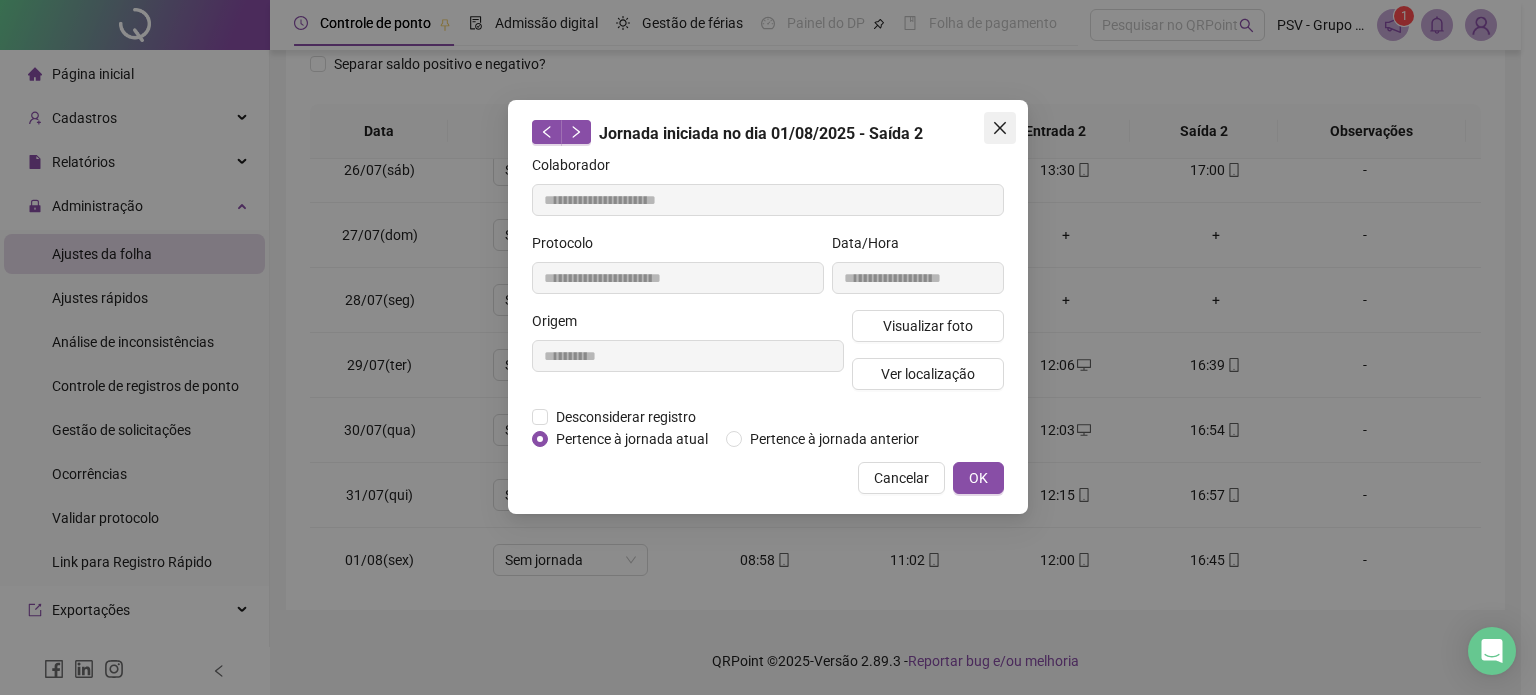 click 